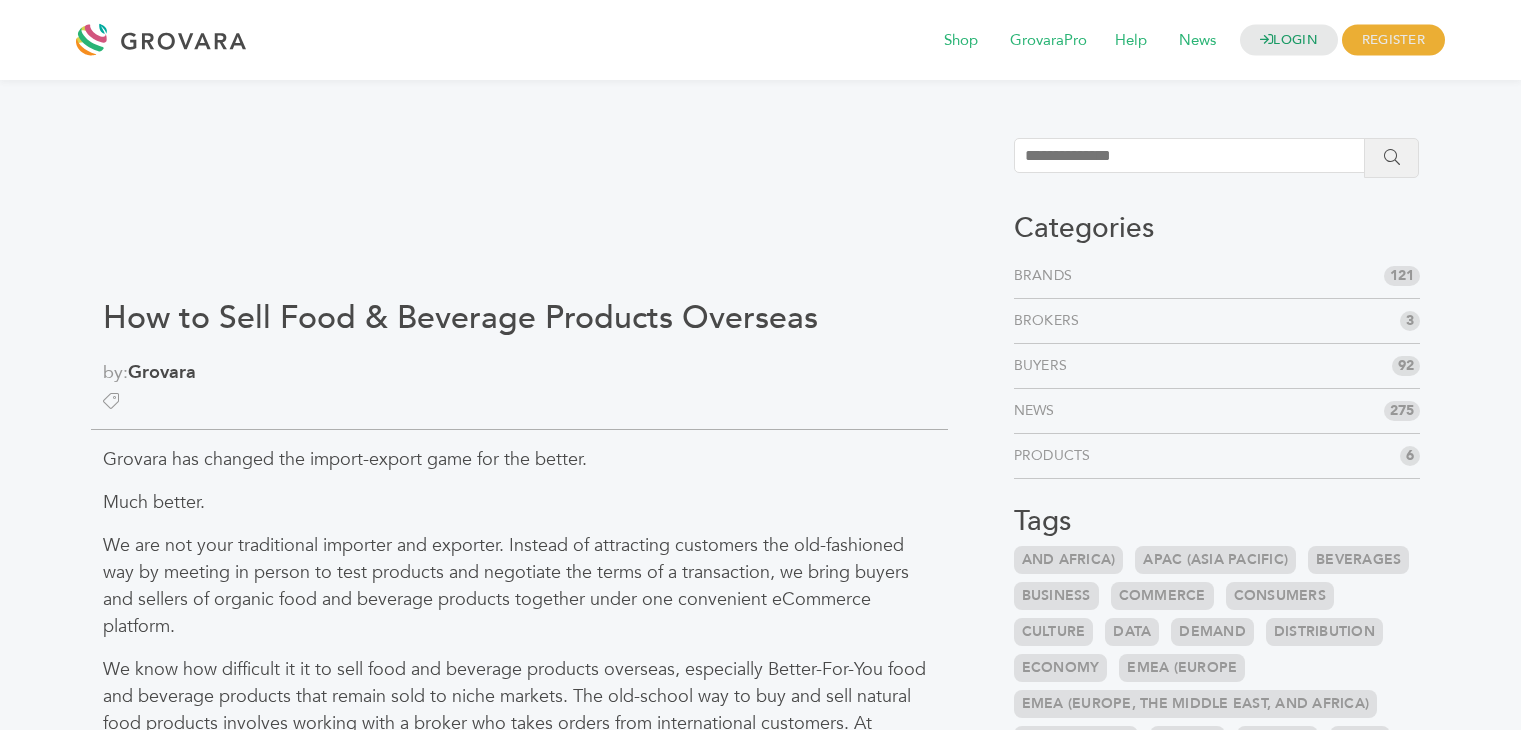 scroll, scrollTop: 0, scrollLeft: 0, axis: both 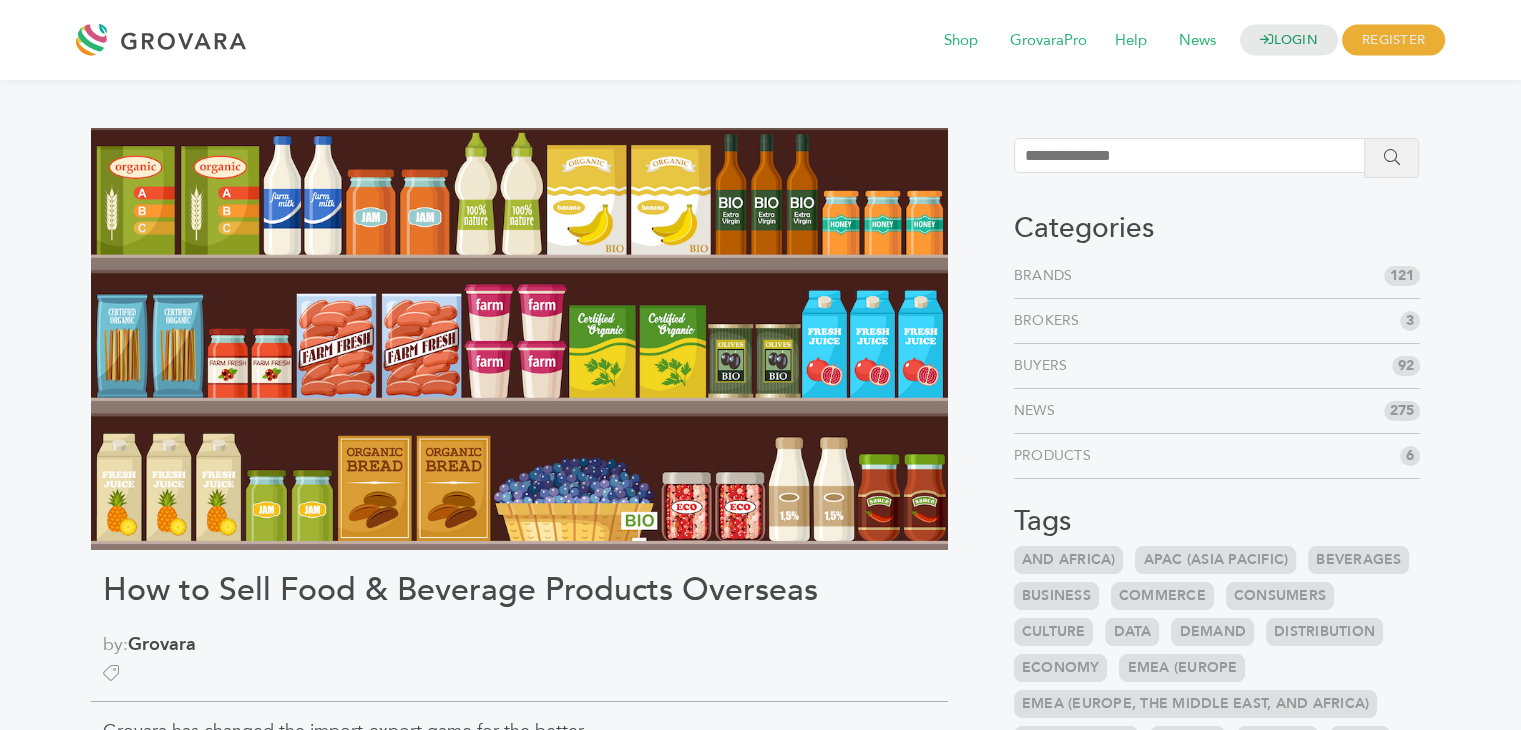 click on "How to Sell Food & Beverage Products Overseas" at bounding box center [519, 590] 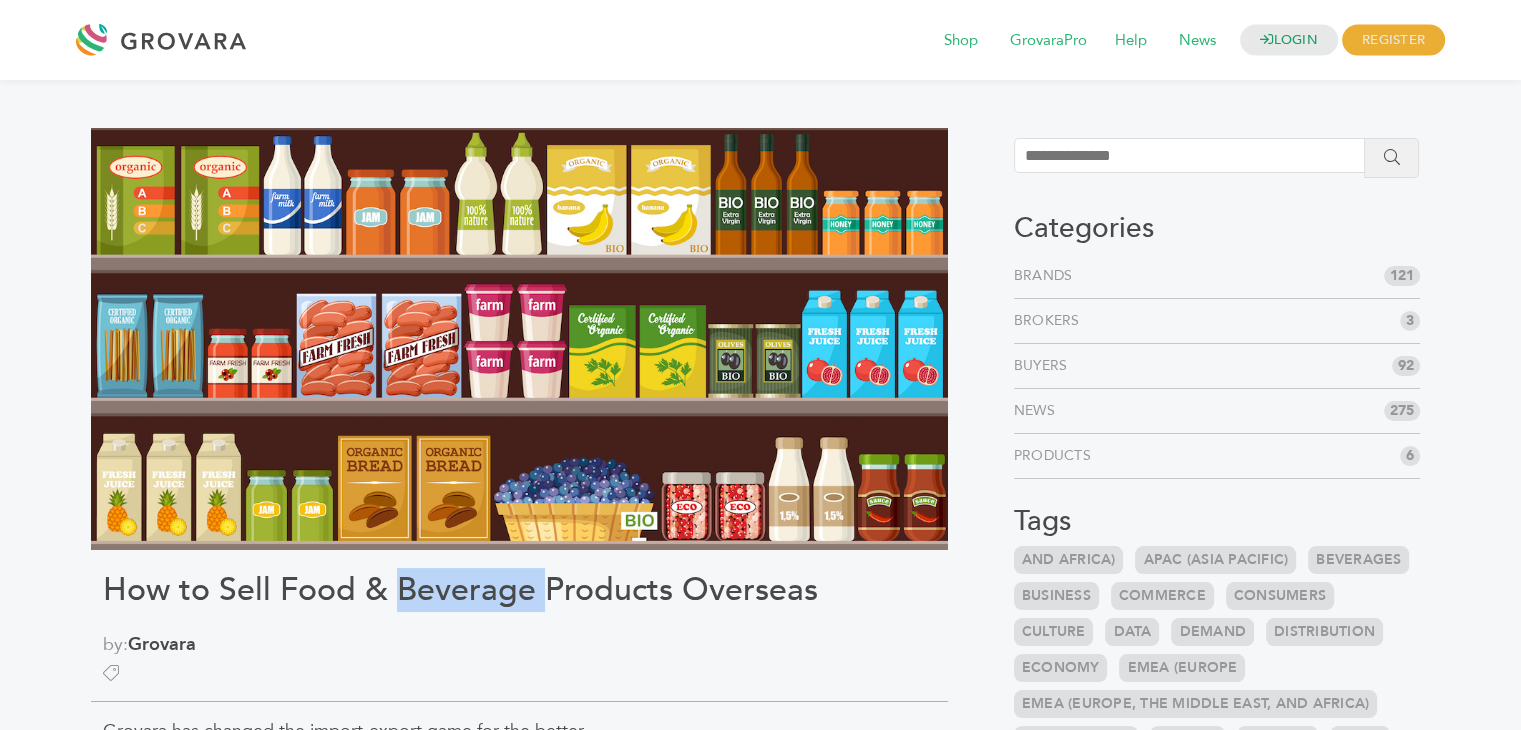 click on "How to Sell Food & Beverage Products Overseas" at bounding box center (519, 590) 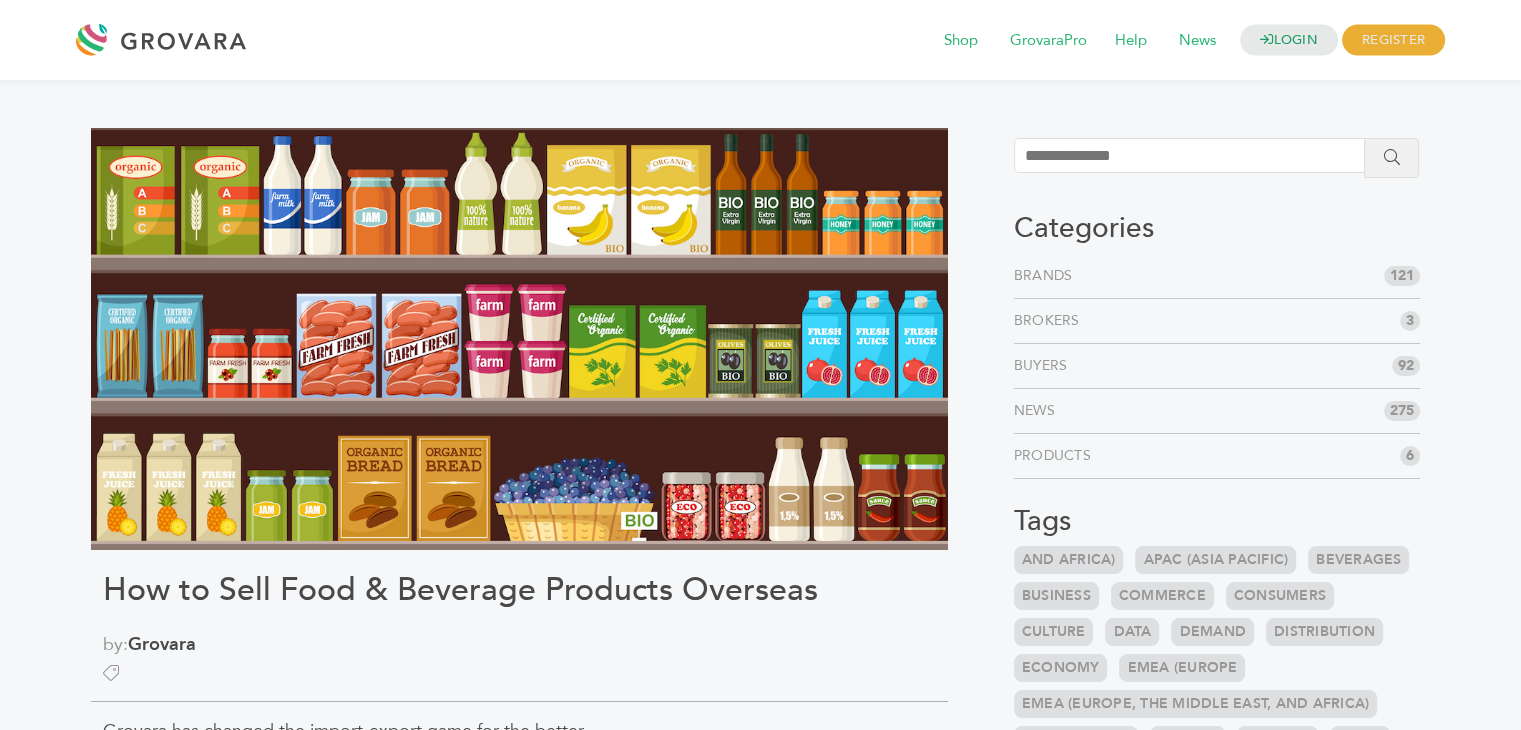 click on "How to Sell Food & Beverage Products Overseas" at bounding box center [519, 590] 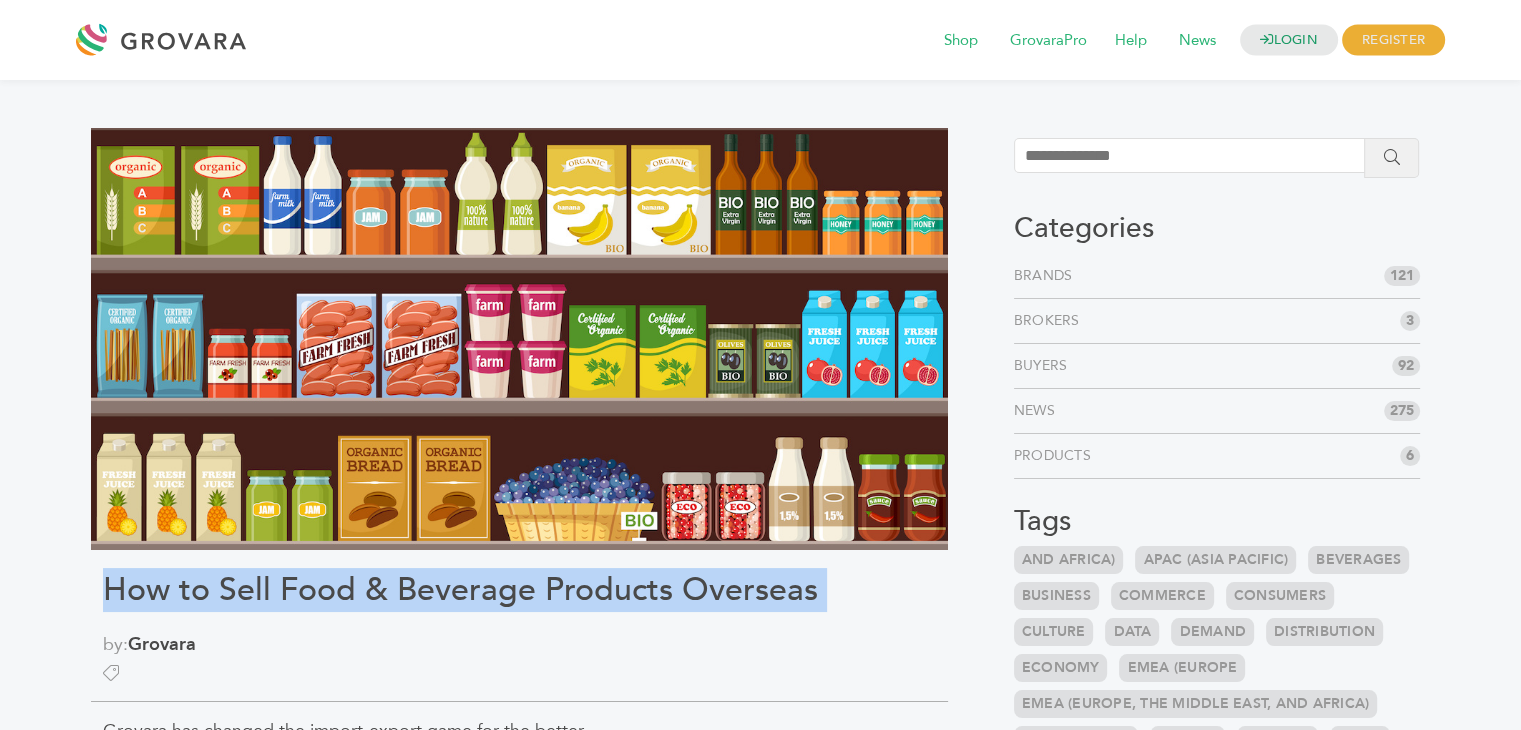 click on "How to Sell Food & Beverage Products Overseas" at bounding box center (519, 590) 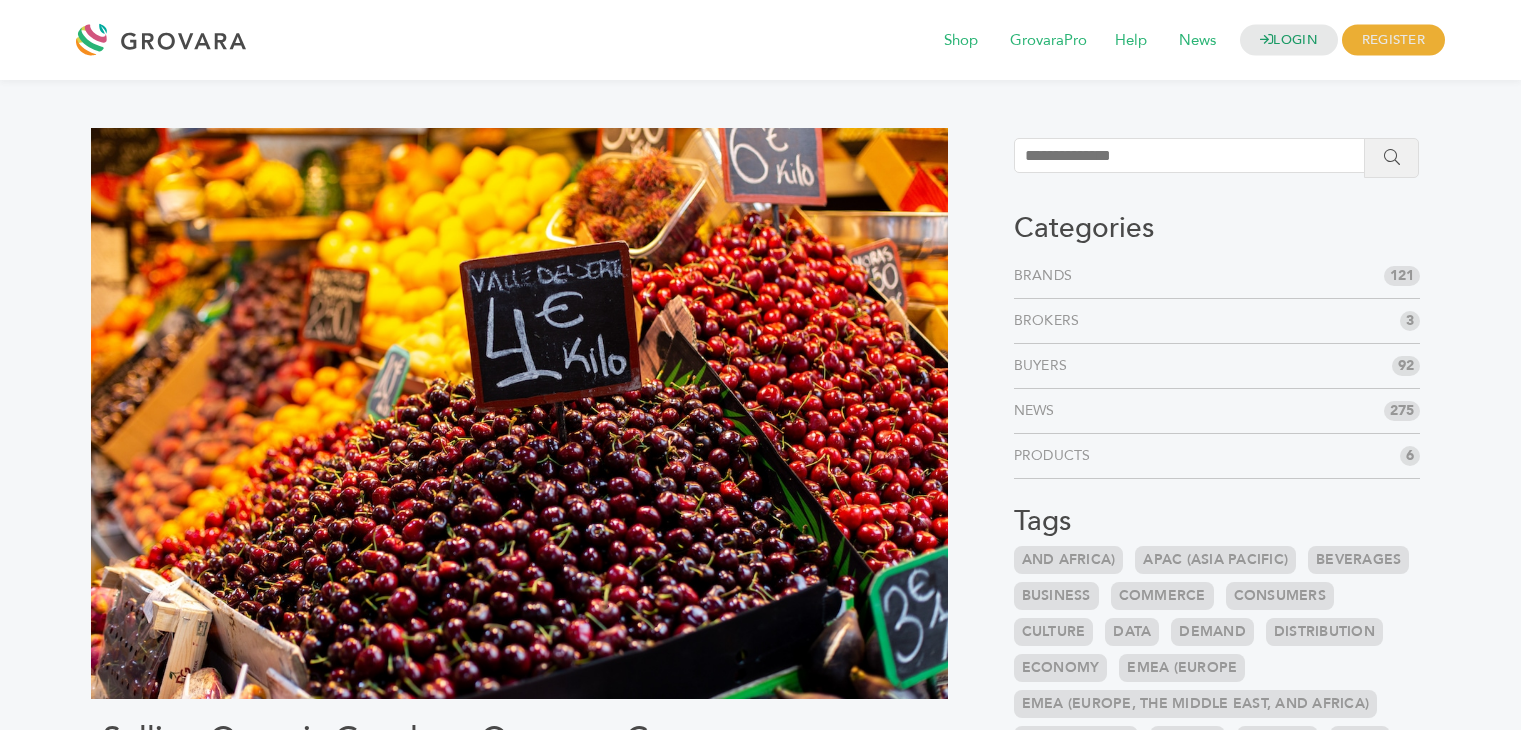 scroll, scrollTop: 0, scrollLeft: 0, axis: both 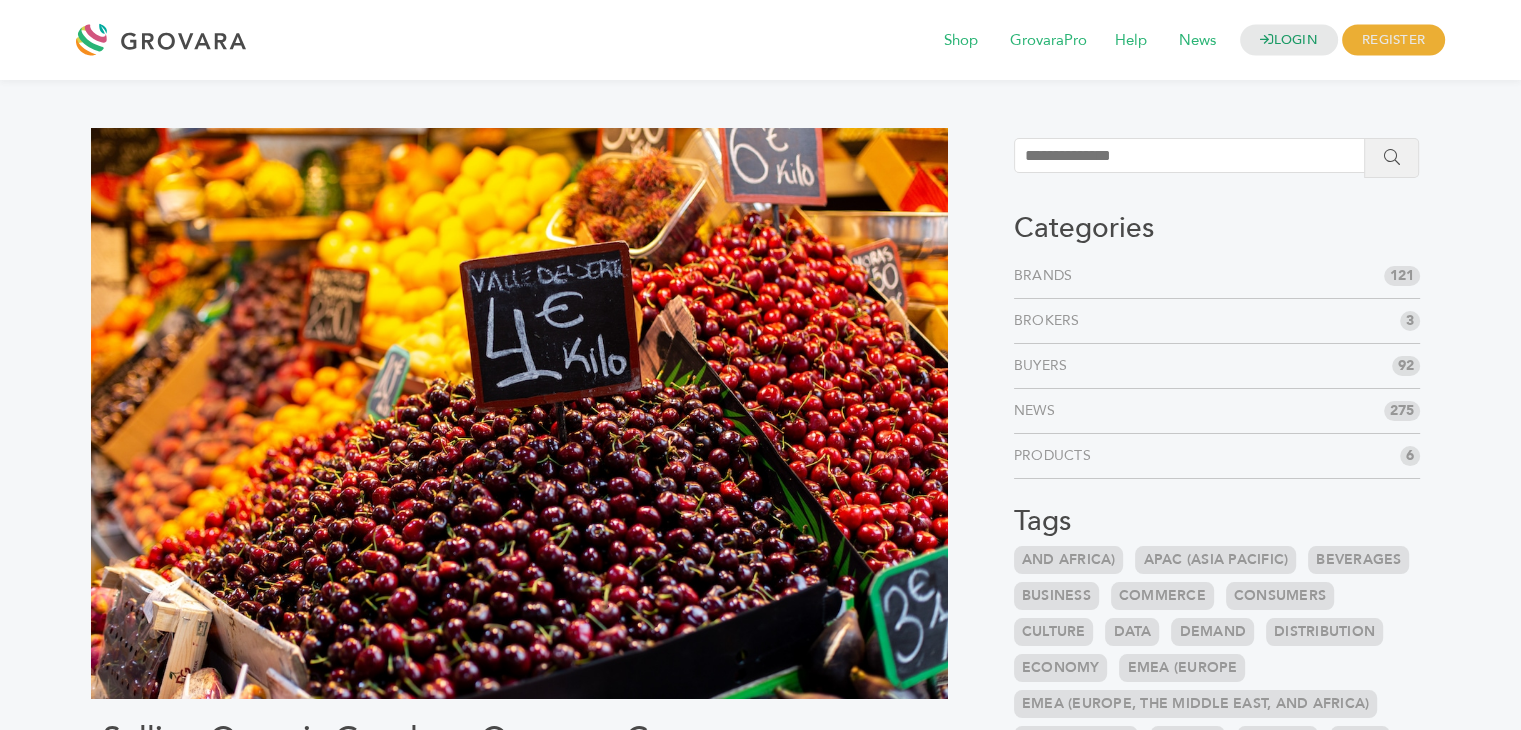 click at bounding box center [519, 413] 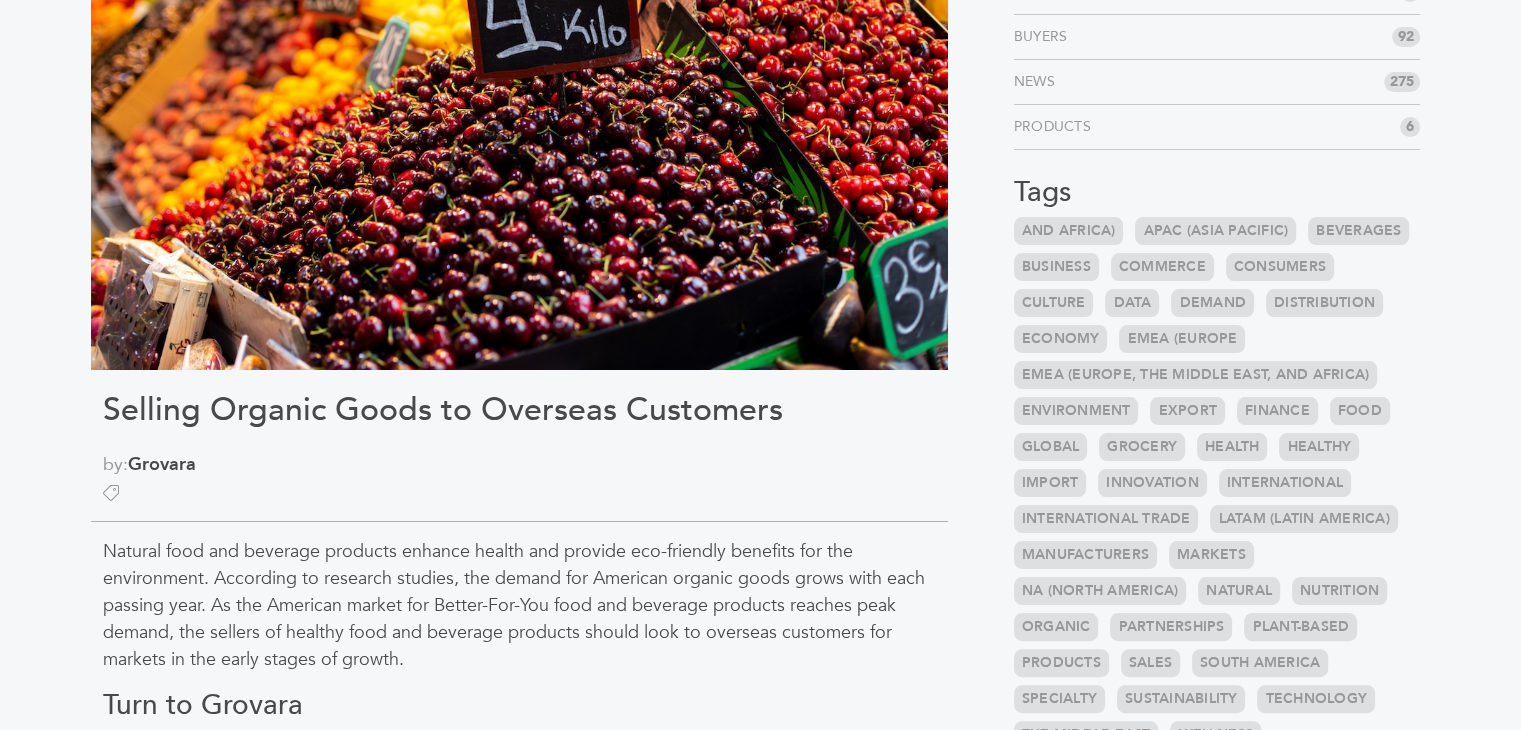 scroll, scrollTop: 333, scrollLeft: 0, axis: vertical 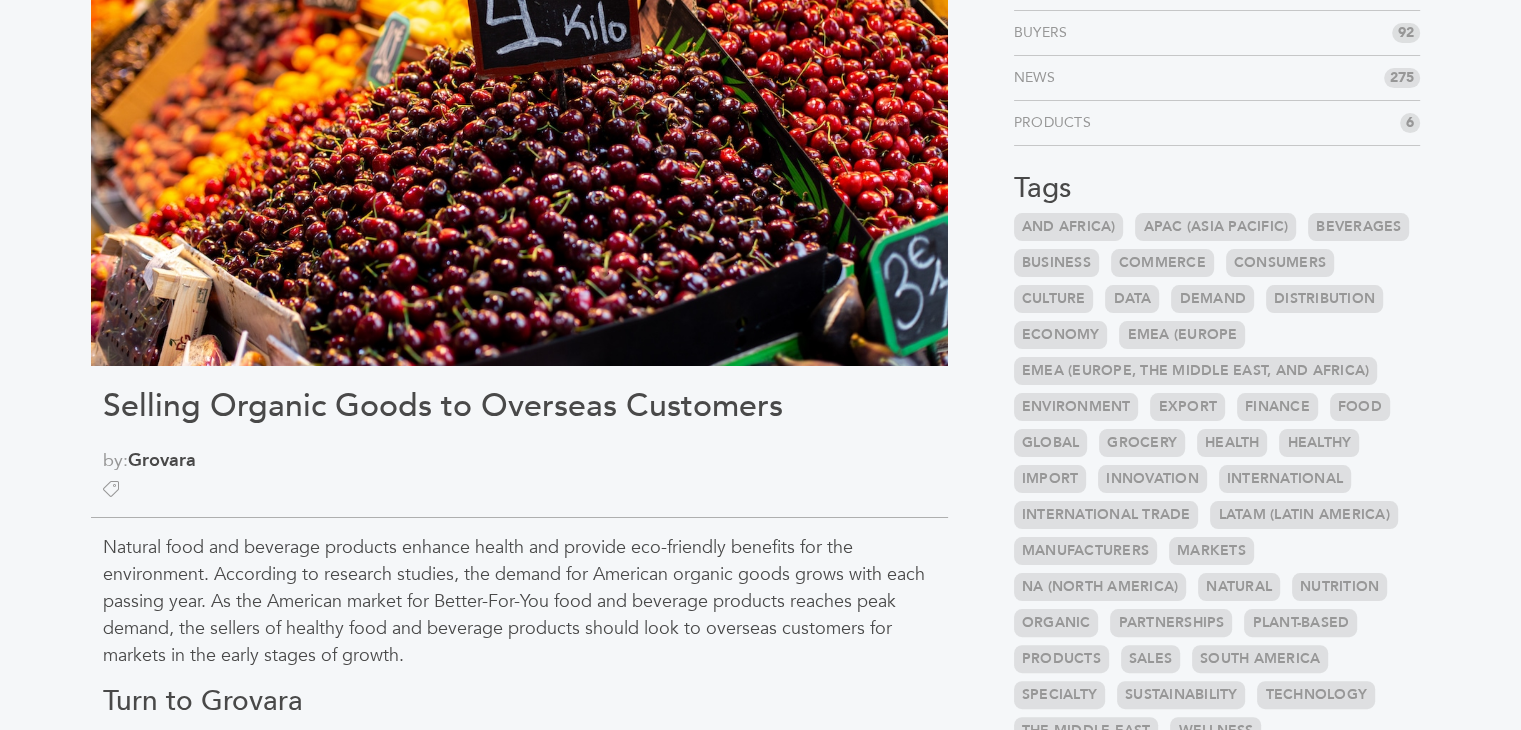 click on "Selling Organic Goods to Overseas Customers" at bounding box center (519, 406) 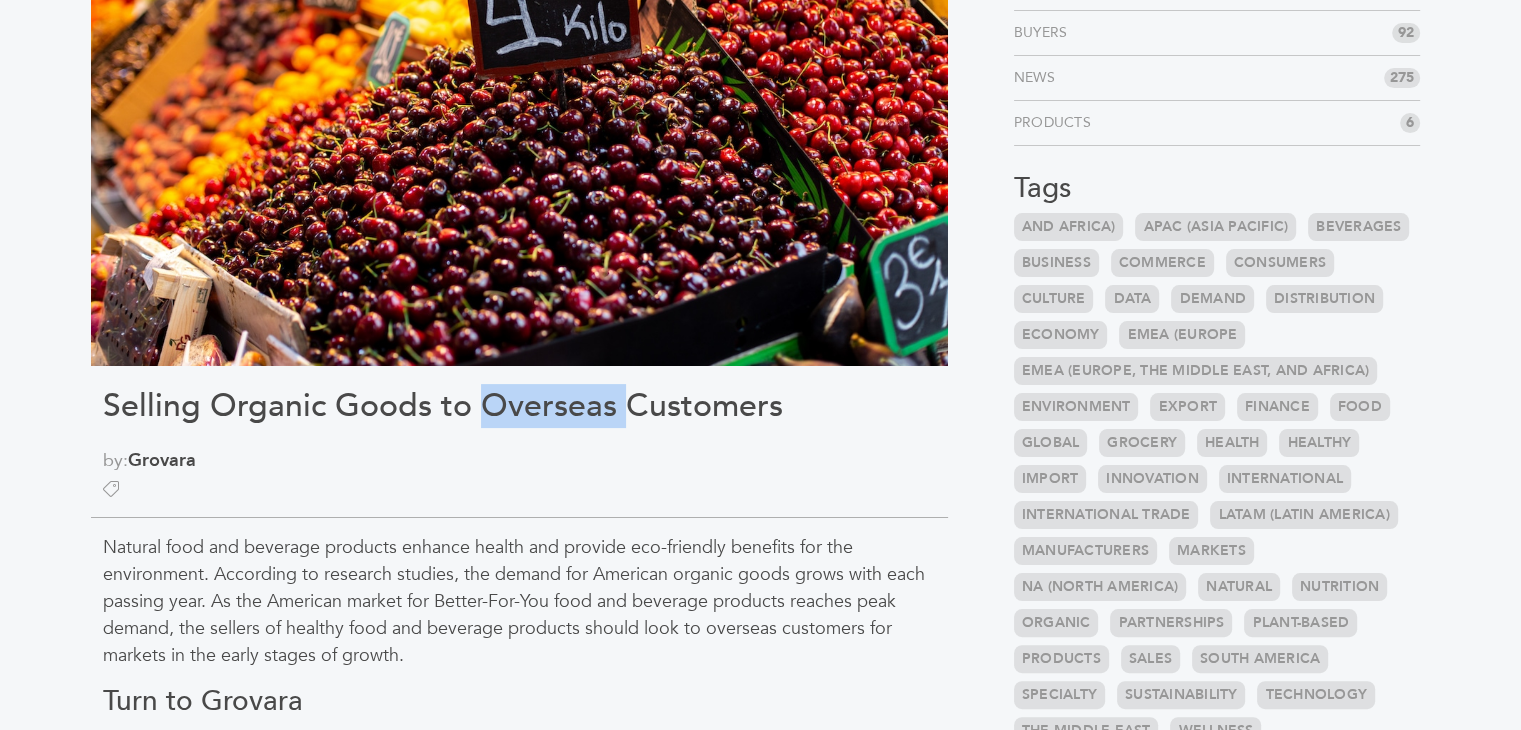 click on "Selling Organic Goods to Overseas Customers" at bounding box center (519, 406) 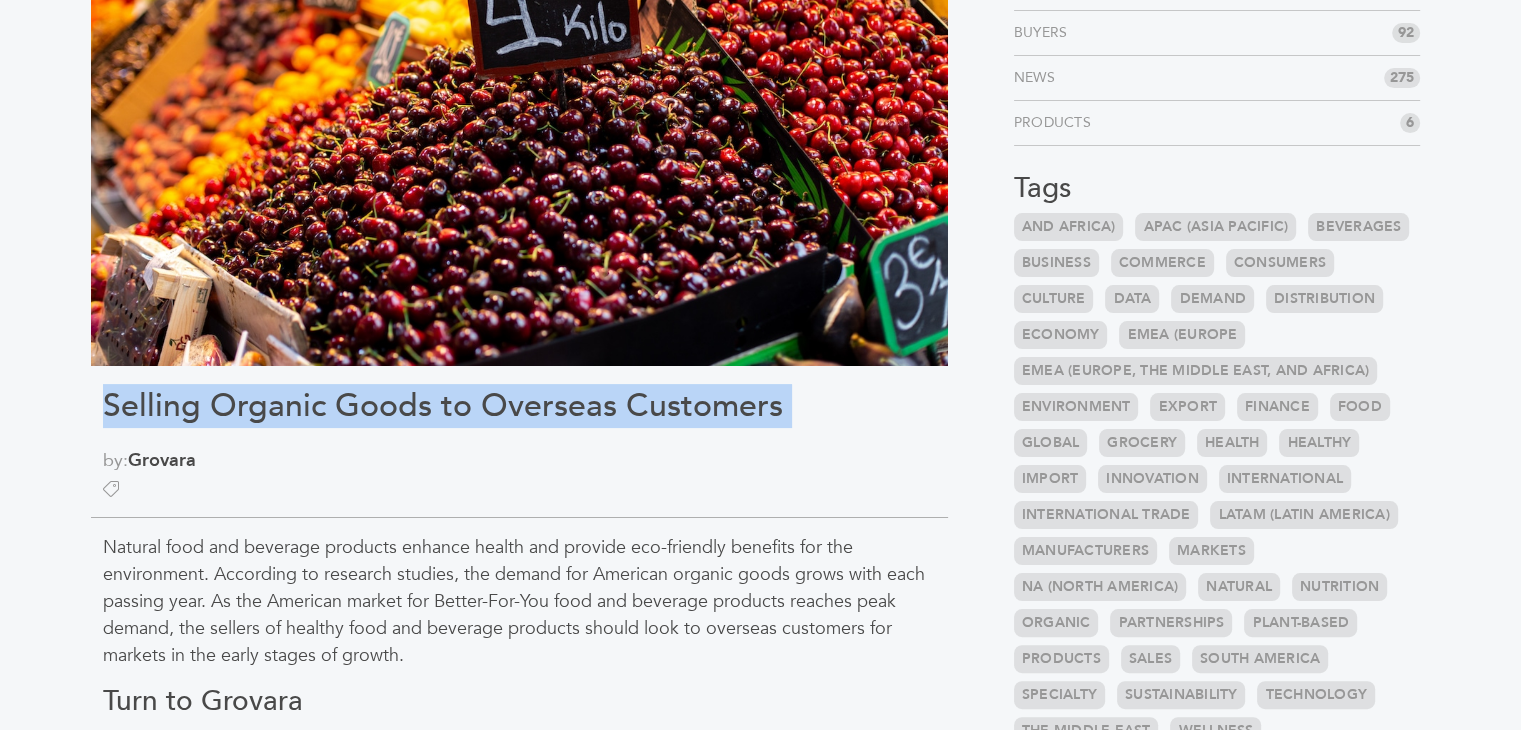 click on "Selling Organic Goods to Overseas Customers" at bounding box center (519, 406) 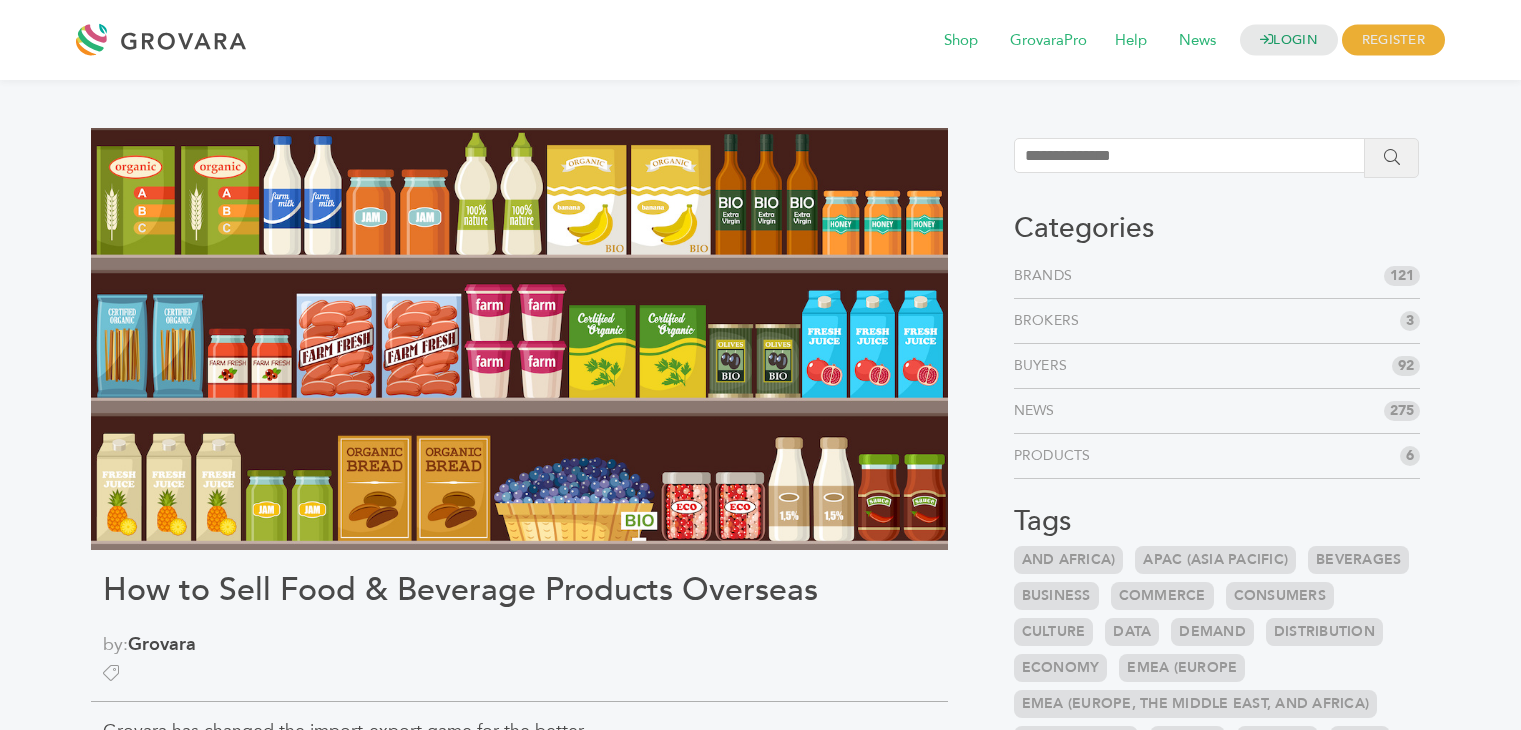 scroll, scrollTop: 0, scrollLeft: 0, axis: both 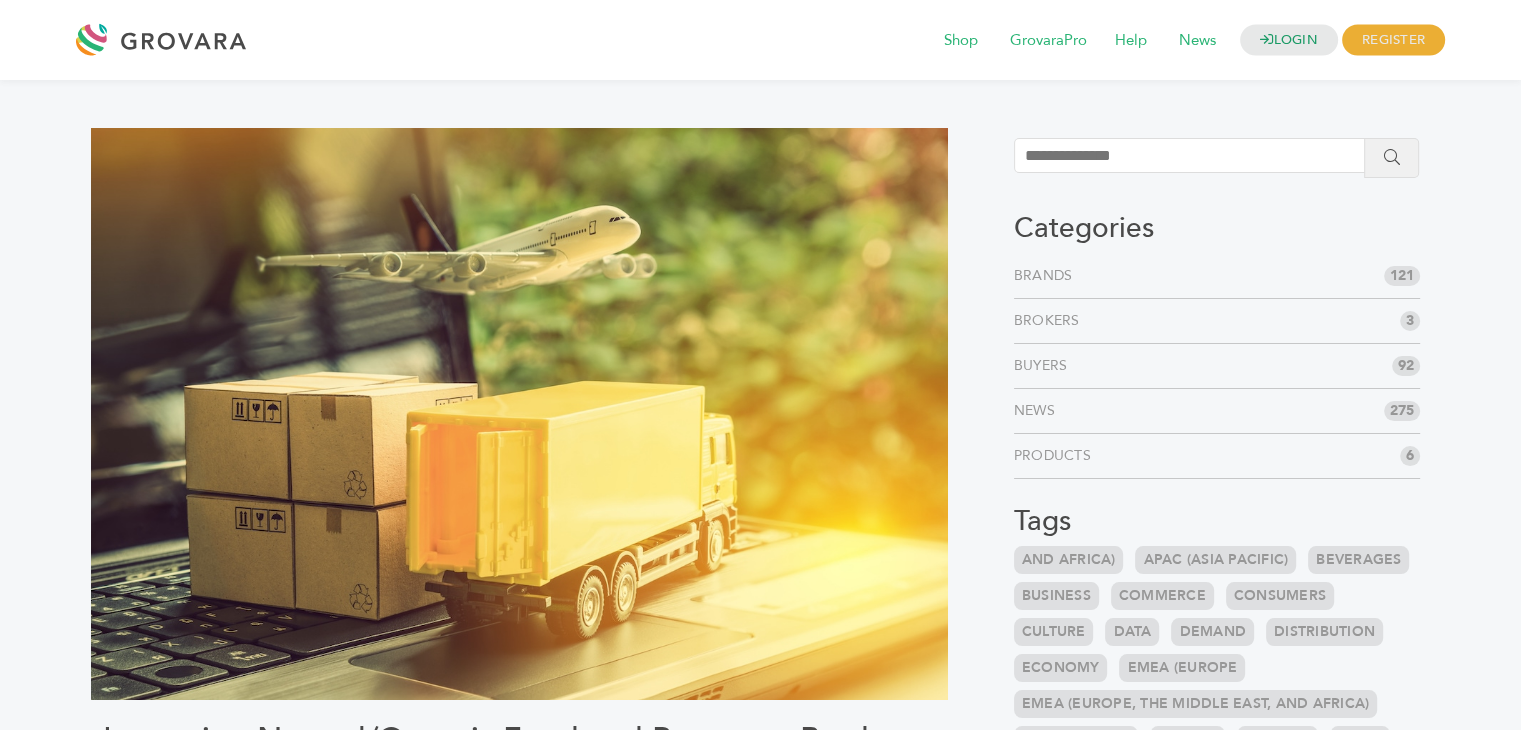 click on "Importing Natural/Organic Food and Beverage Products from USA to Saudi Arabia" at bounding box center [519, 759] 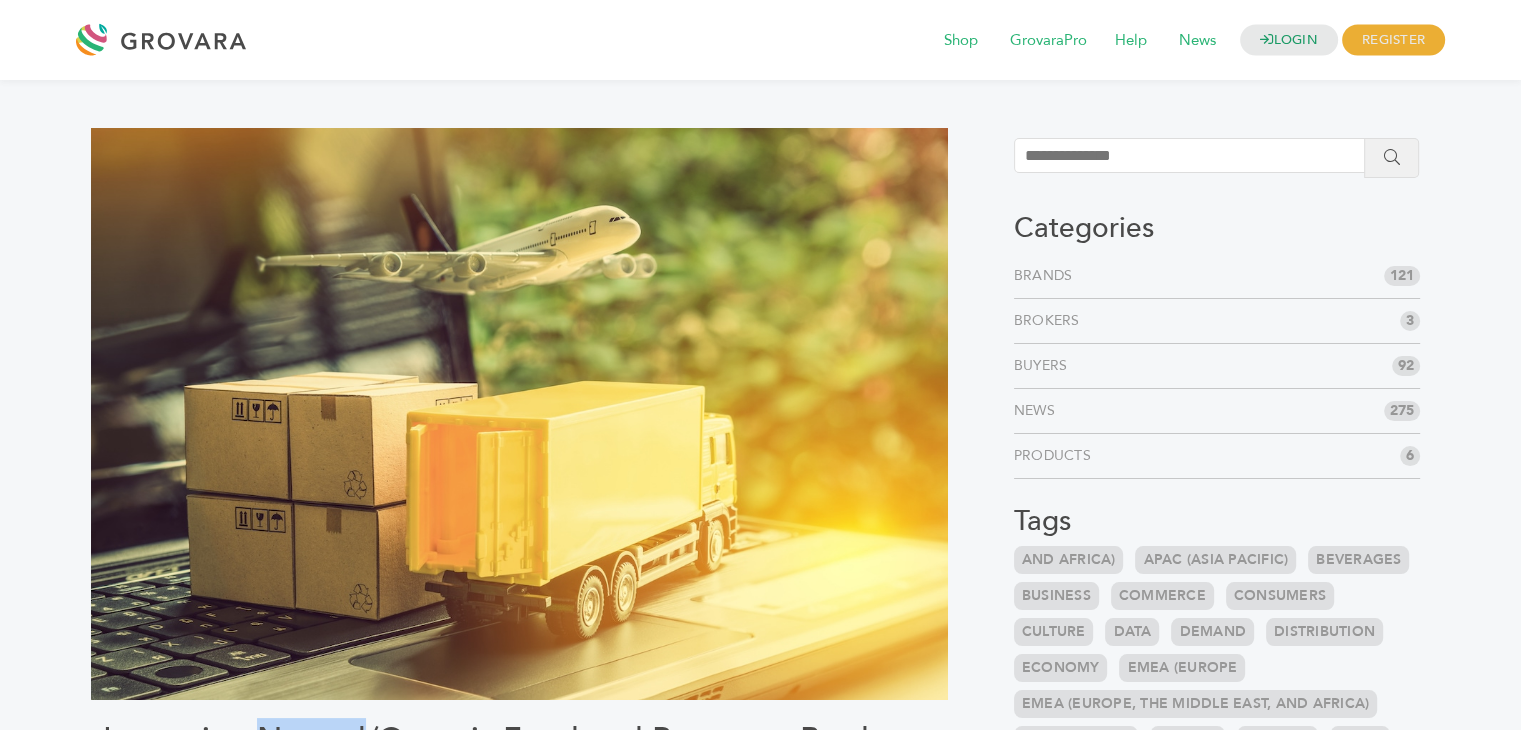 click on "Importing Natural/Organic Food and Beverage Products from USA to Saudi Arabia" at bounding box center (519, 759) 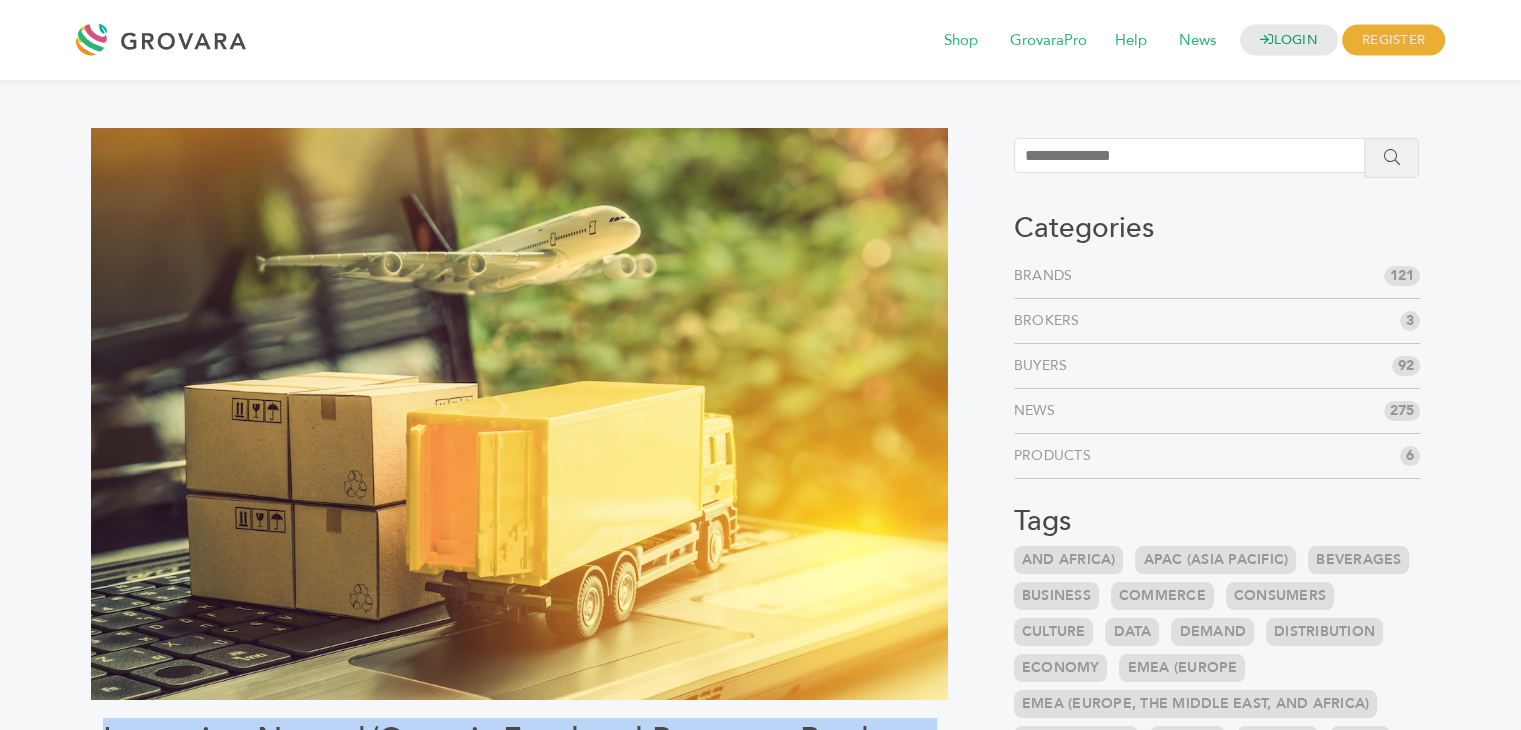 click on "Importing Natural/Organic Food and Beverage Products from USA to Saudi Arabia" at bounding box center (519, 759) 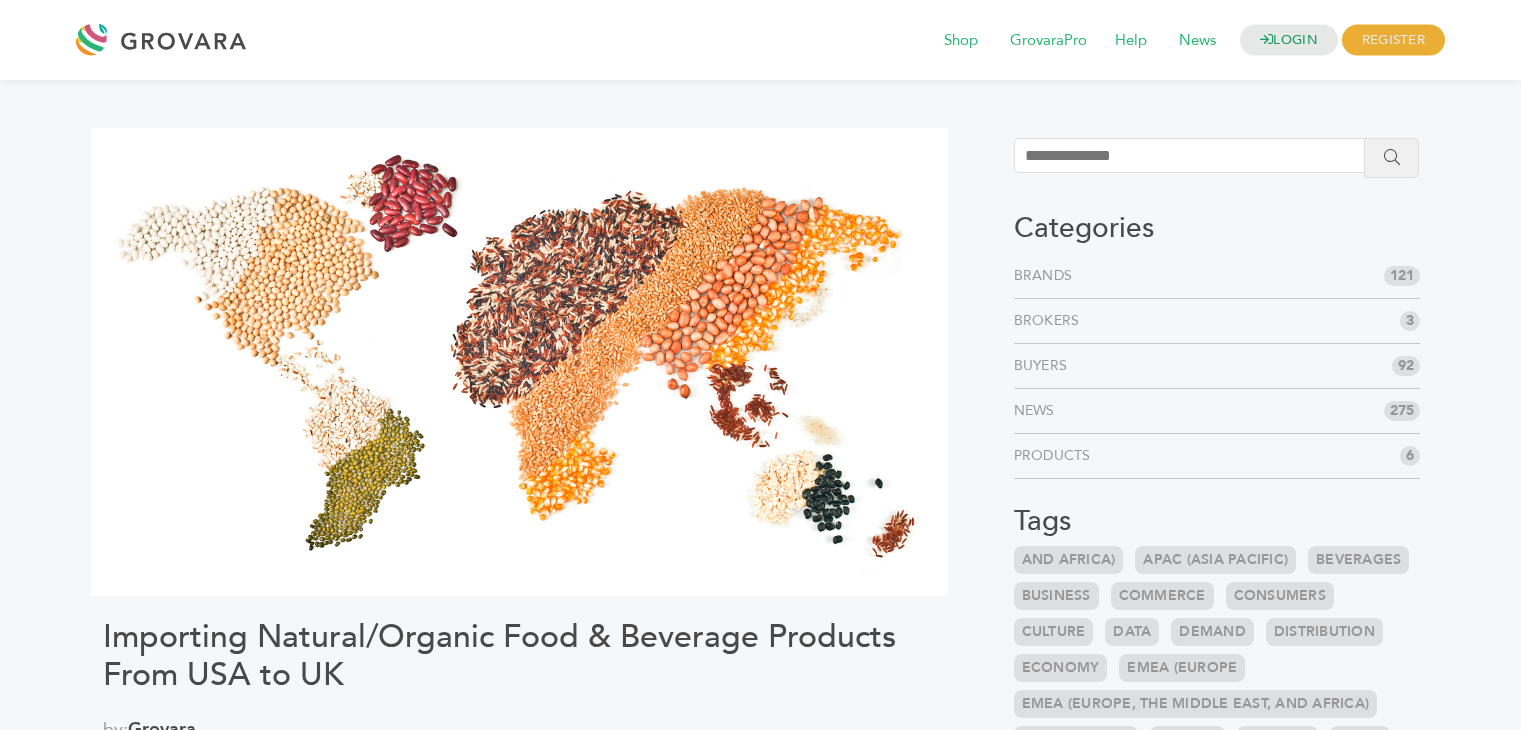 scroll, scrollTop: 0, scrollLeft: 0, axis: both 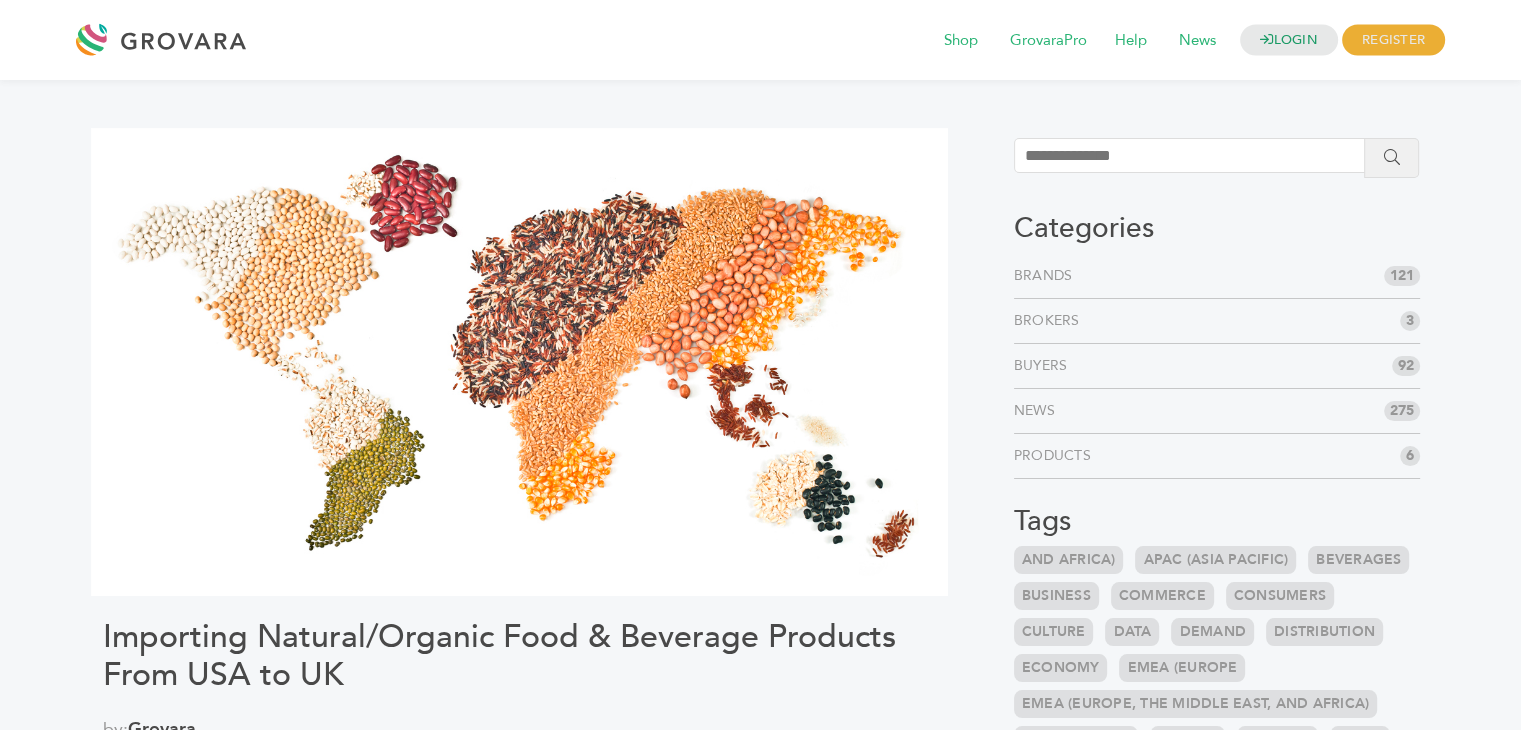 click on "Importing Natural/Organic Food & Beverage Products From USA to UK" at bounding box center (519, 656) 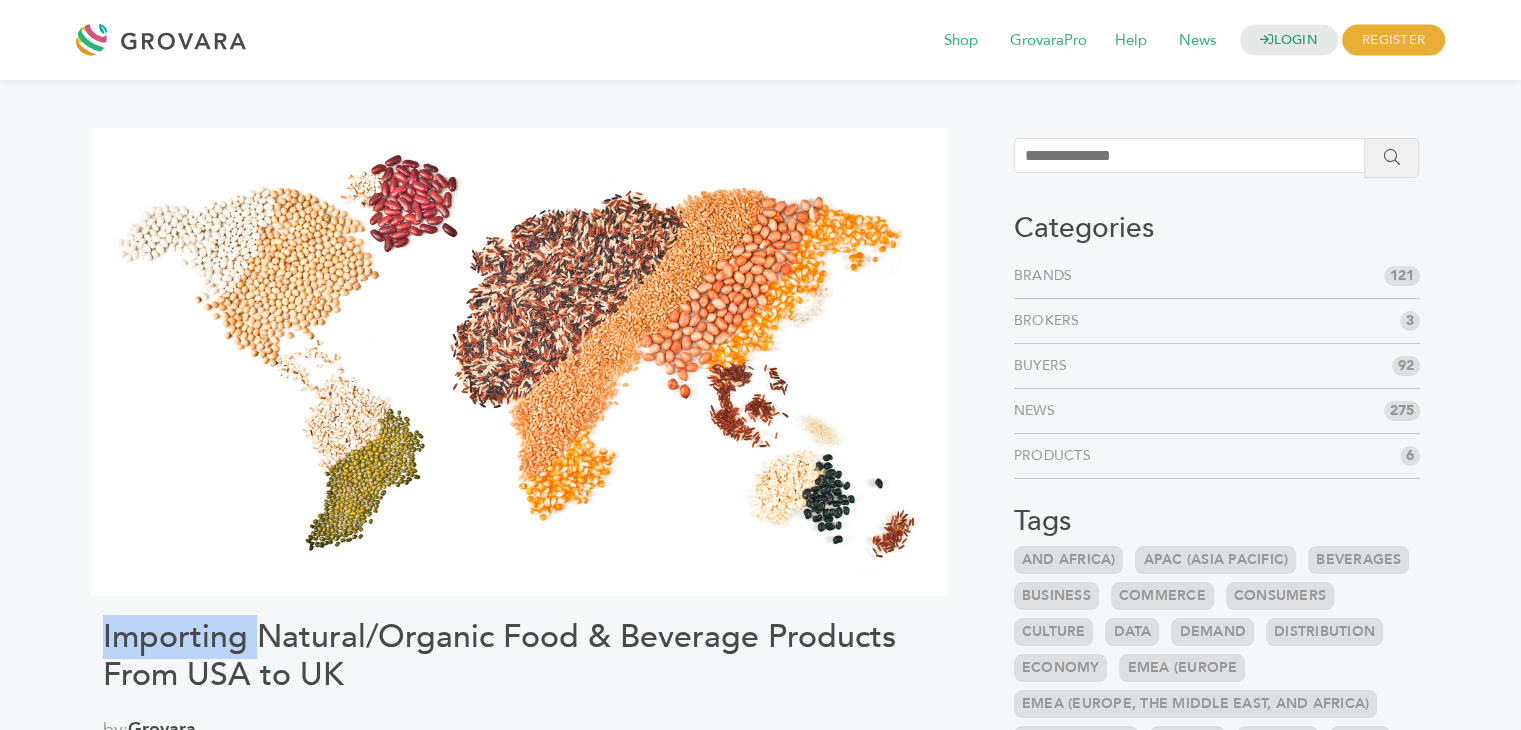 click on "Importing Natural/Organic Food & Beverage Products From USA to UK" at bounding box center (519, 656) 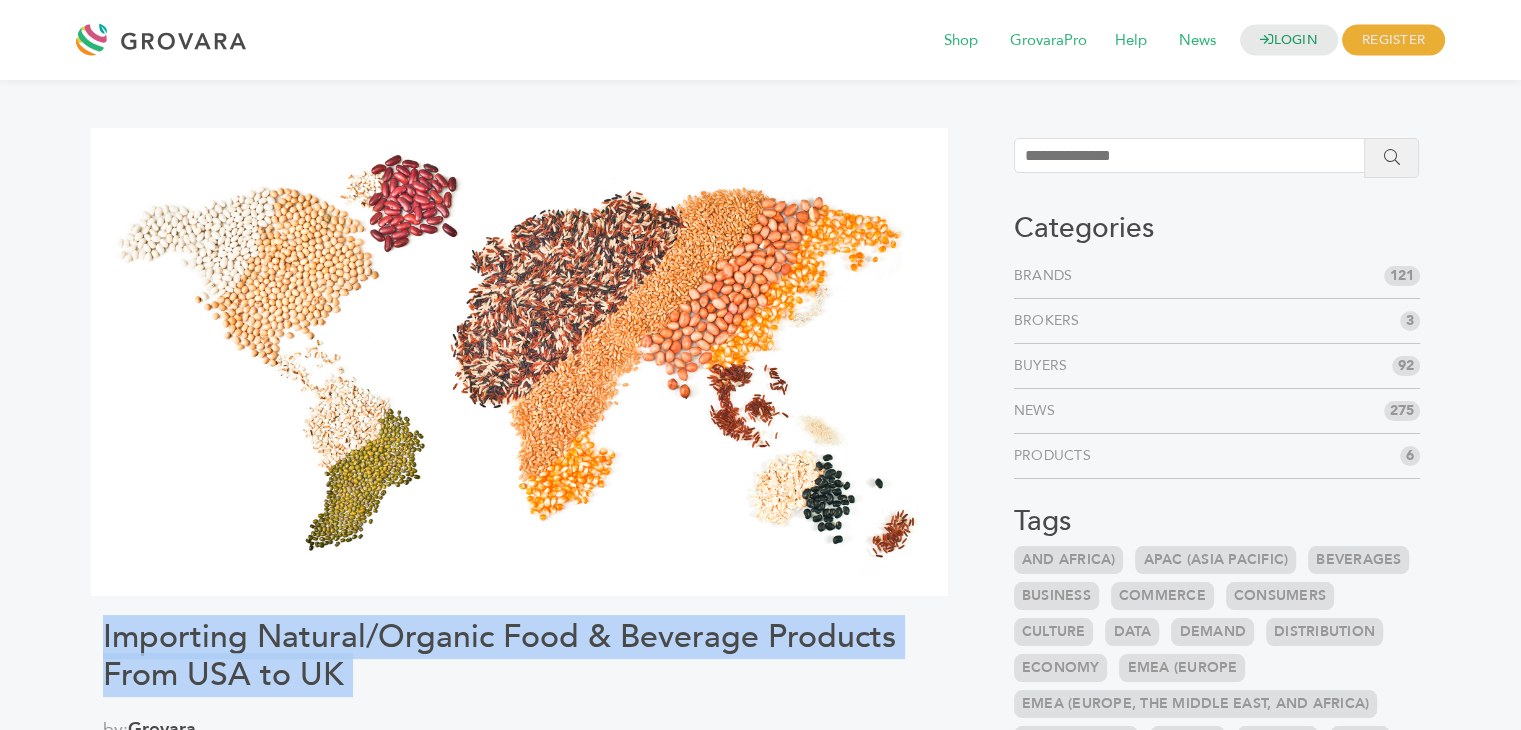 click on "Importing Natural/Organic Food & Beverage Products From USA to UK" at bounding box center (519, 656) 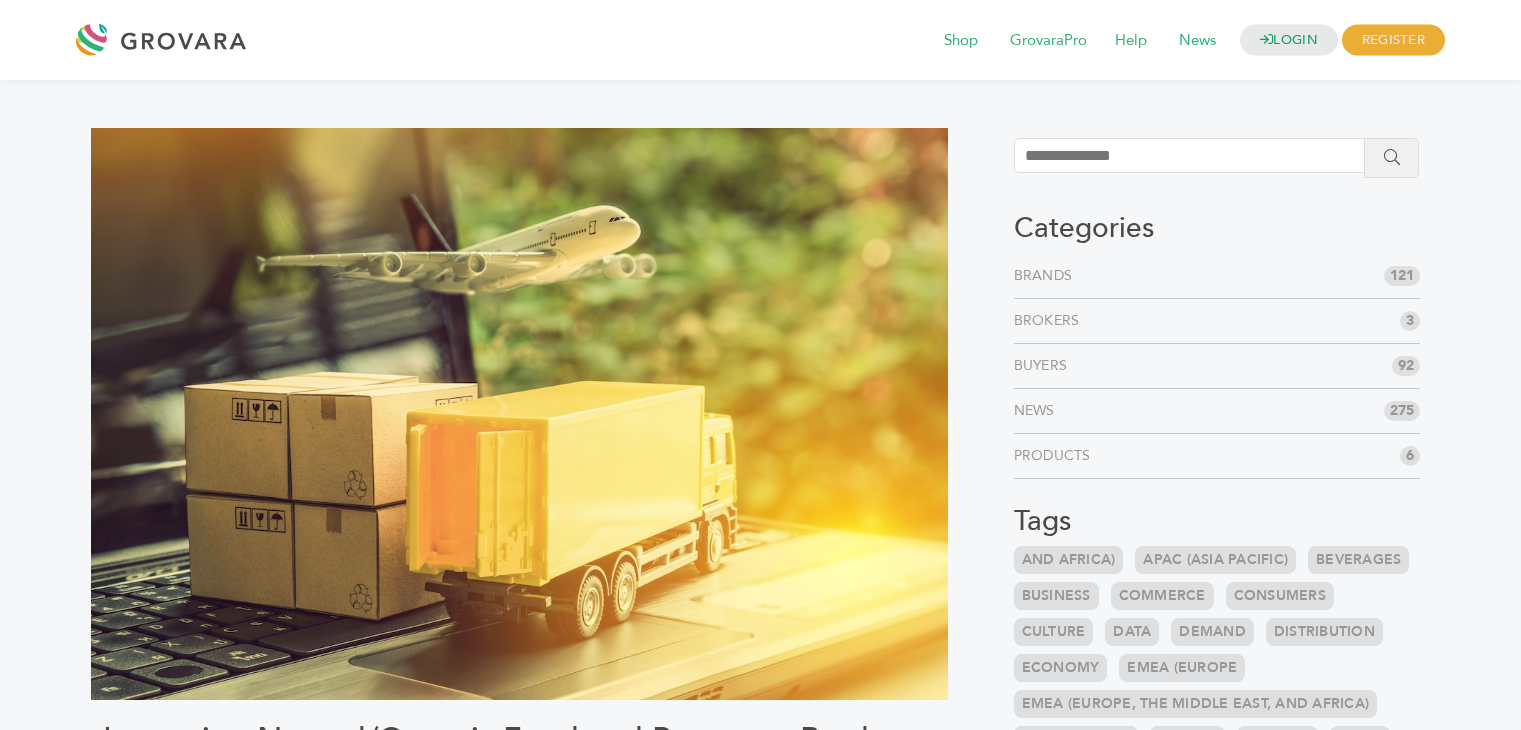 scroll, scrollTop: 0, scrollLeft: 0, axis: both 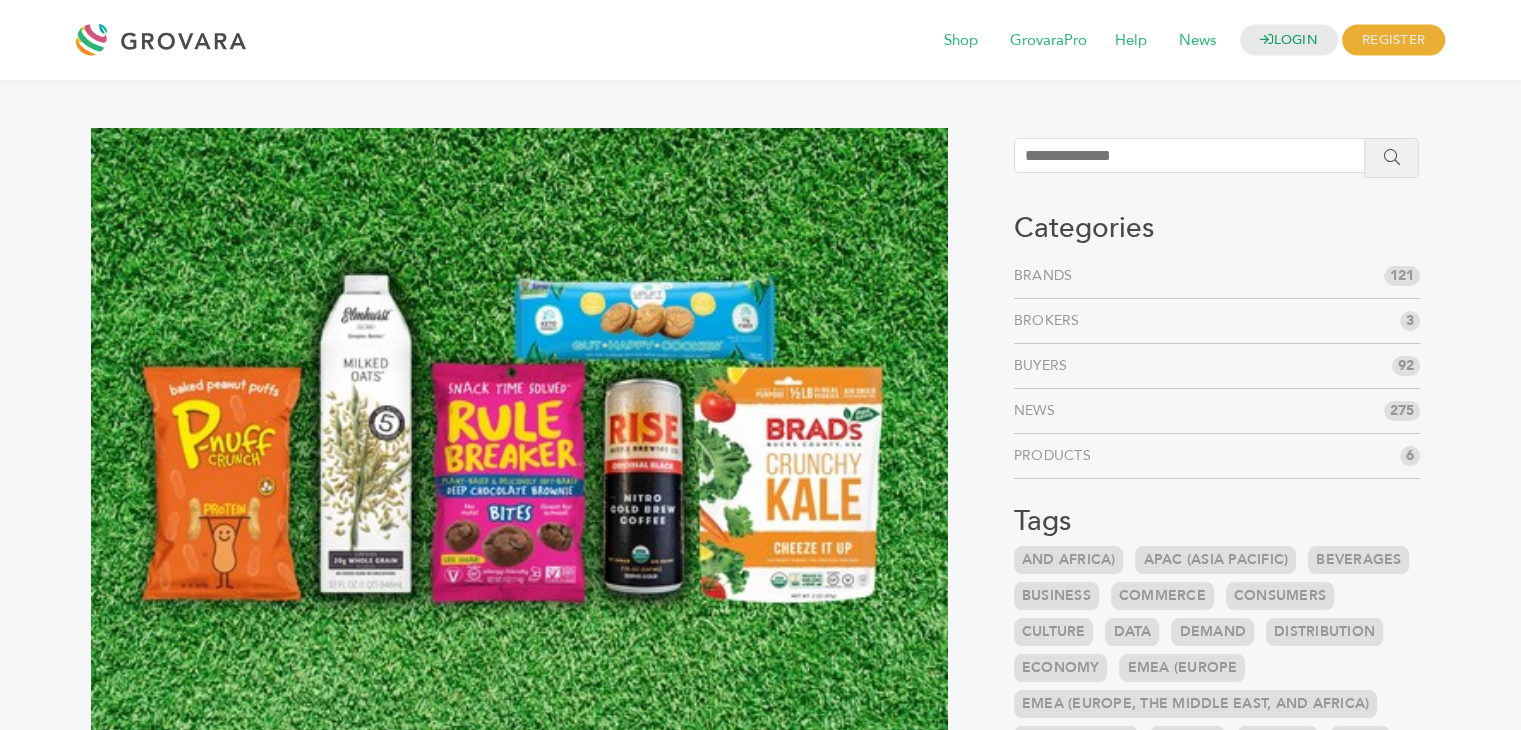 click at bounding box center [519, 458] 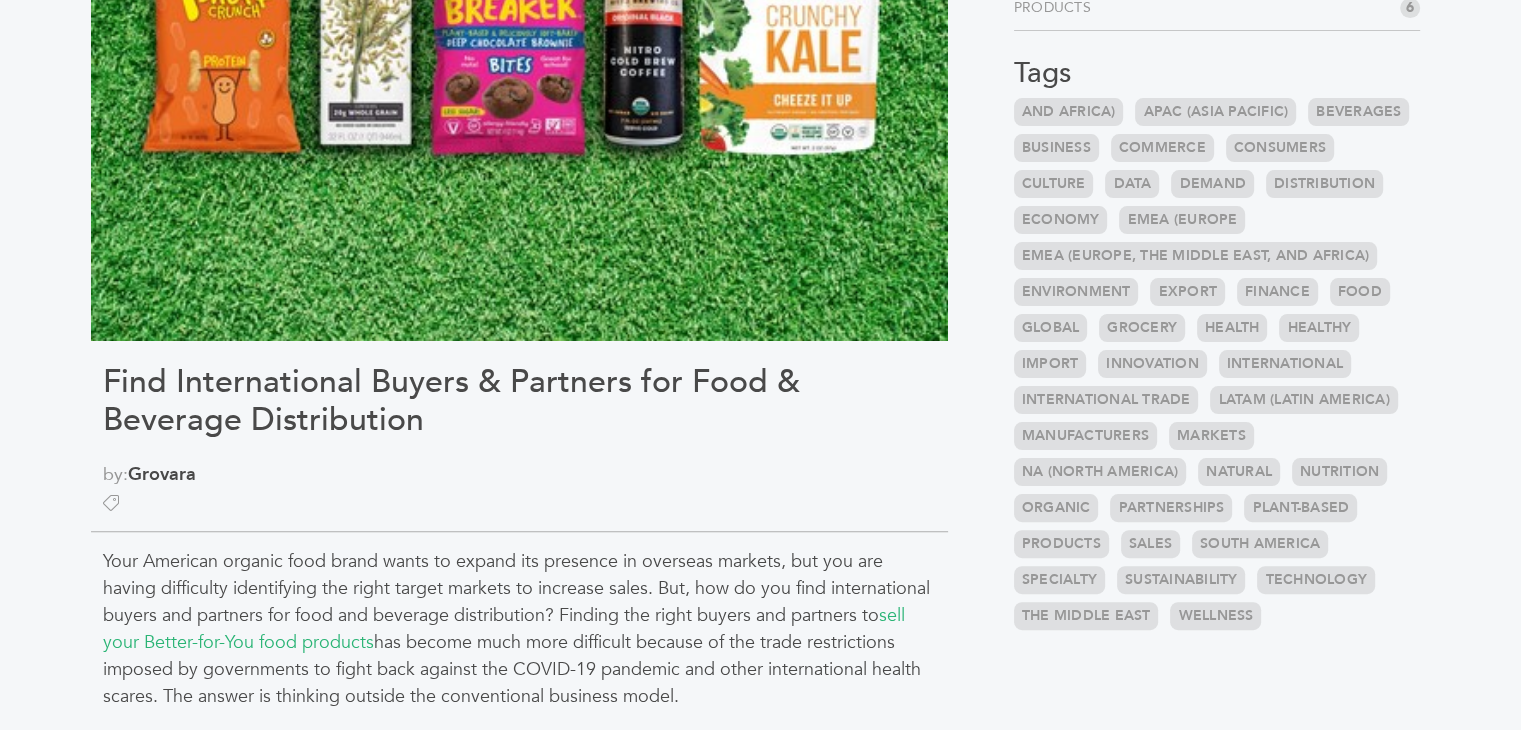 scroll, scrollTop: 556, scrollLeft: 0, axis: vertical 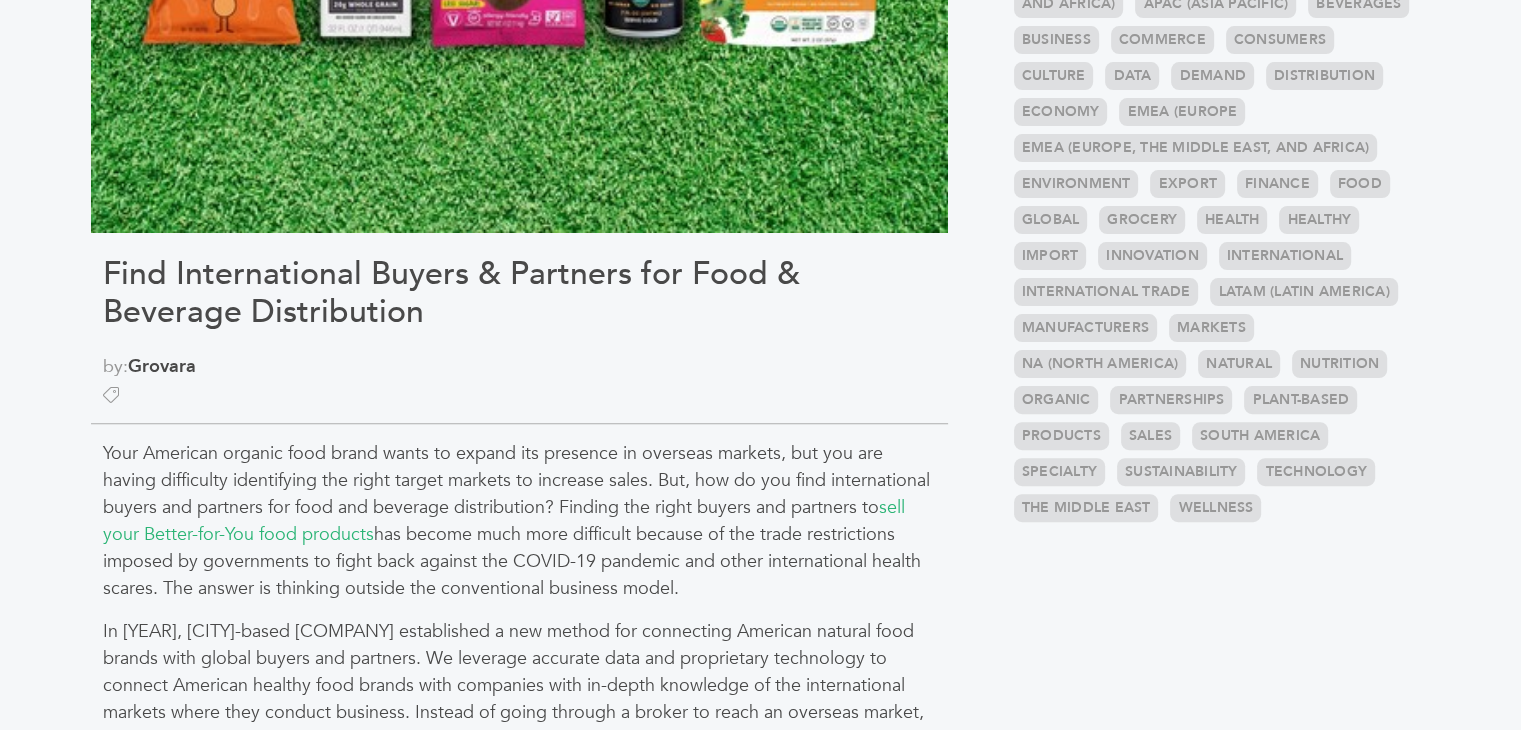 click on "Find International Buyers & Partners for Food & Beverage Distribution" at bounding box center [519, 293] 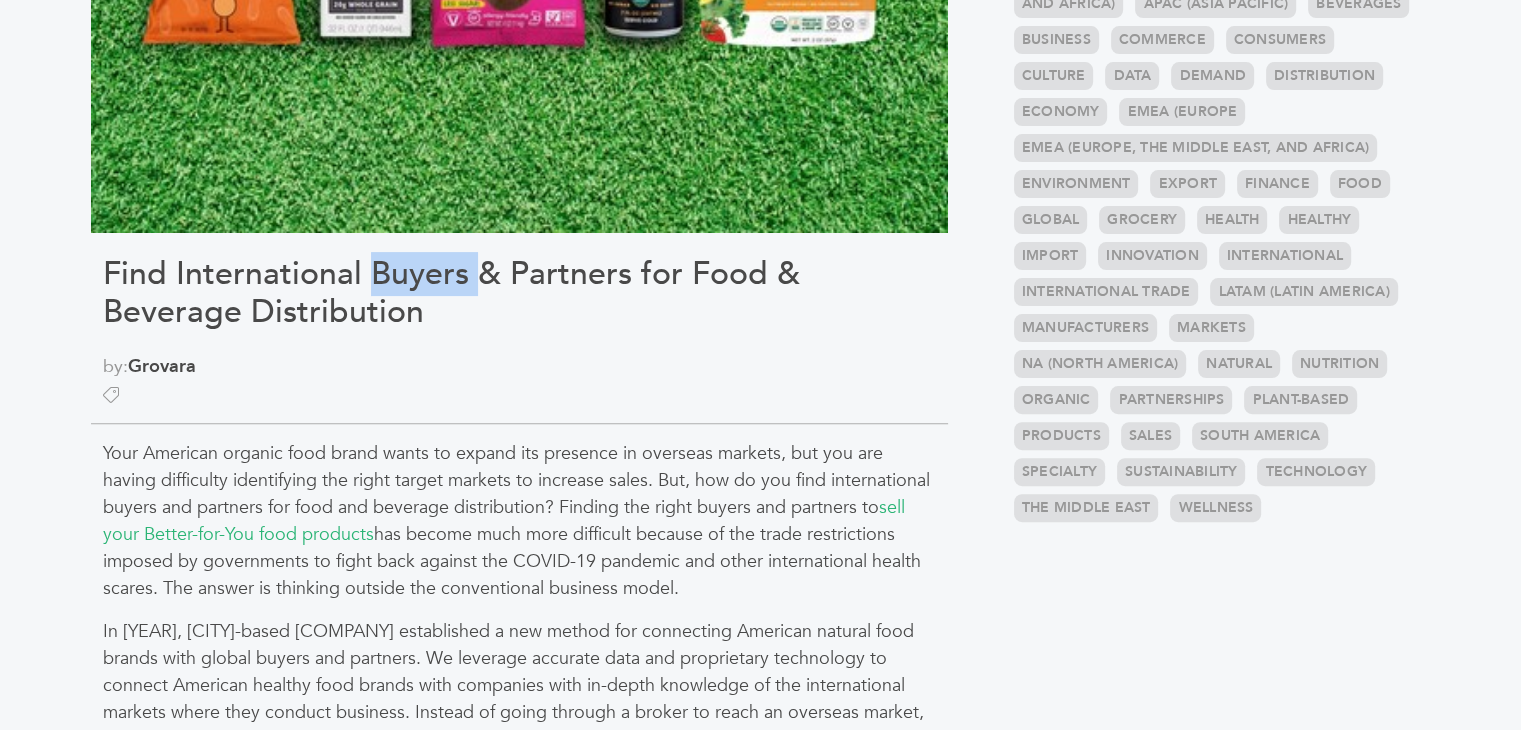 click on "Find International Buyers & Partners for Food & Beverage Distribution" at bounding box center (519, 293) 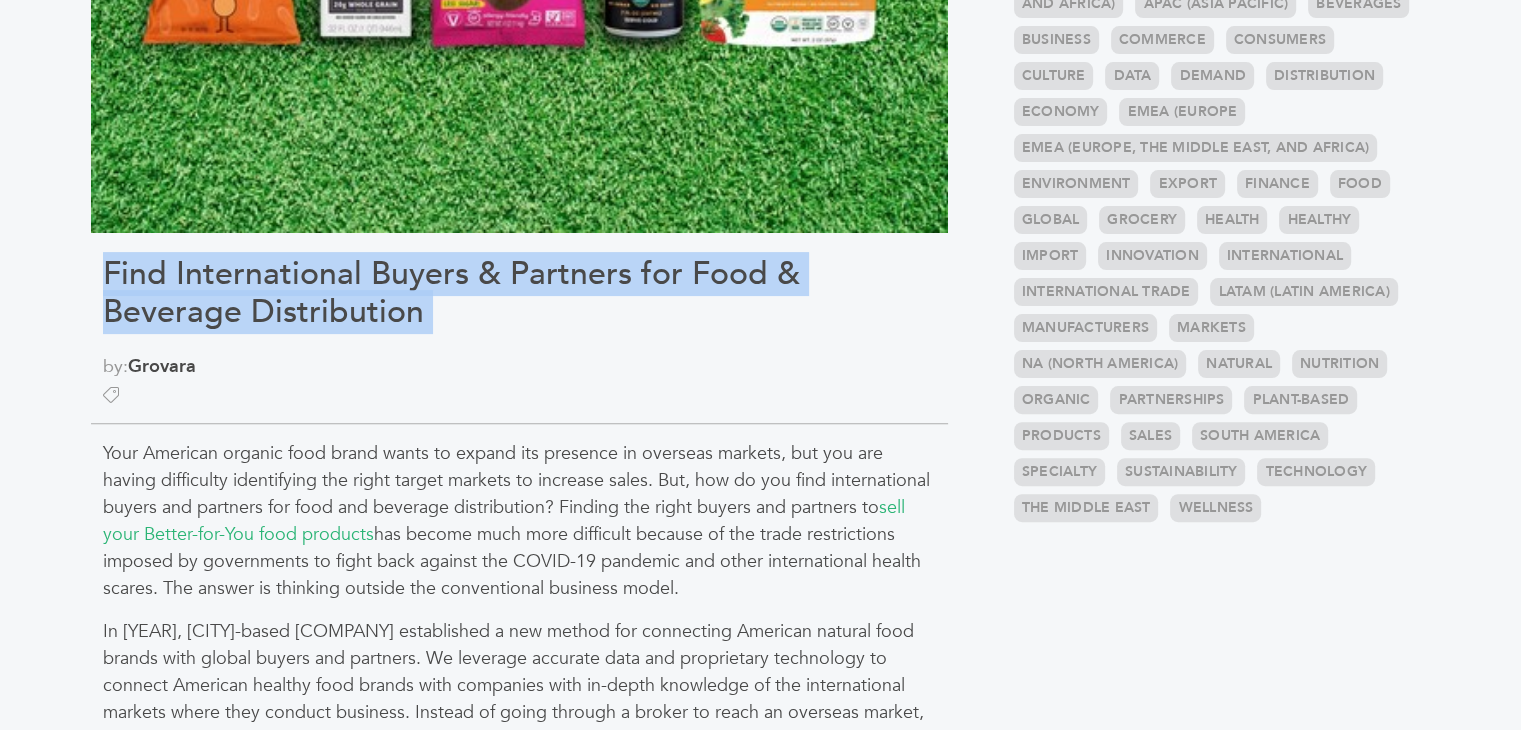 click on "Find International Buyers & Partners for Food & Beverage Distribution" at bounding box center (519, 293) 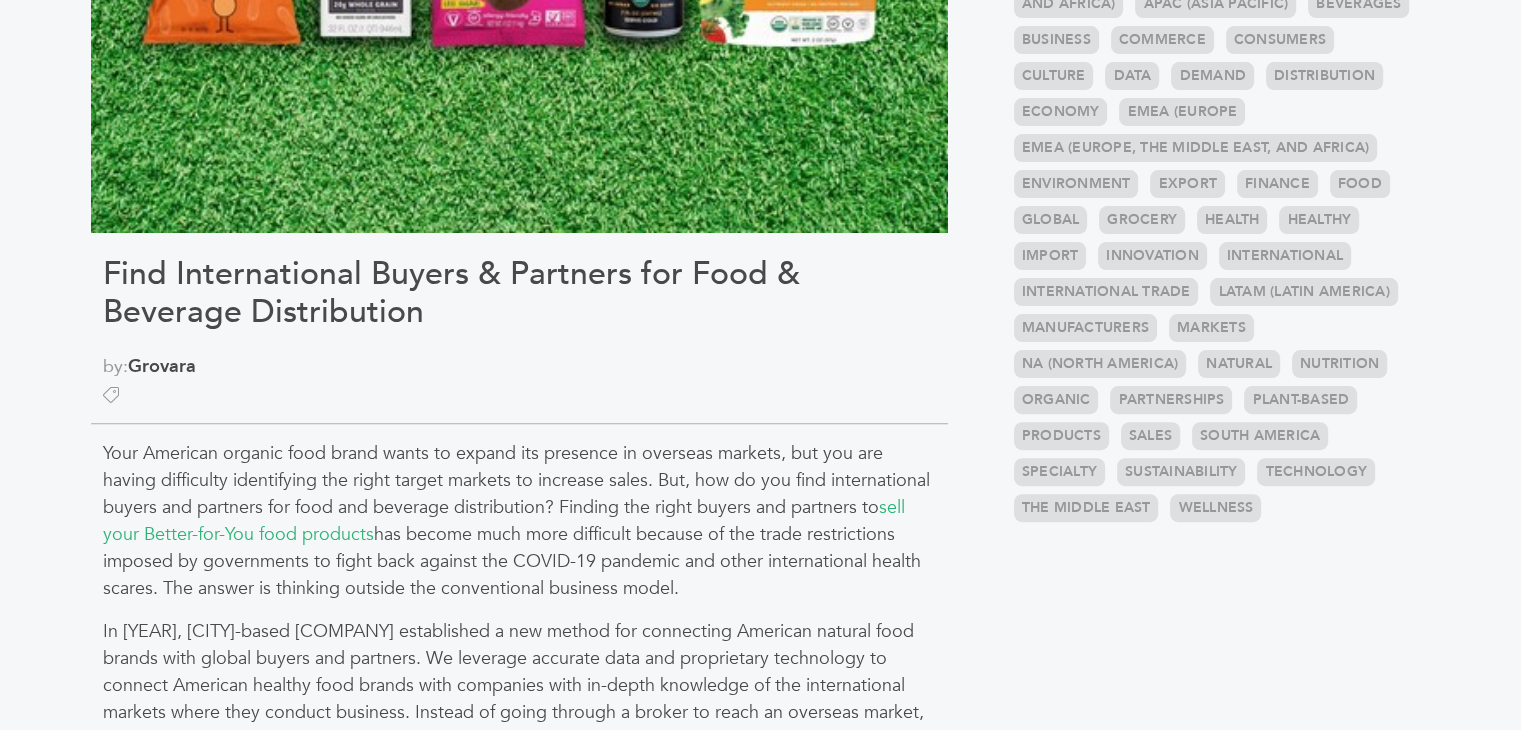 click on "Find International Buyers & Partners for Food & Beverage Distribution" at bounding box center [519, 293] 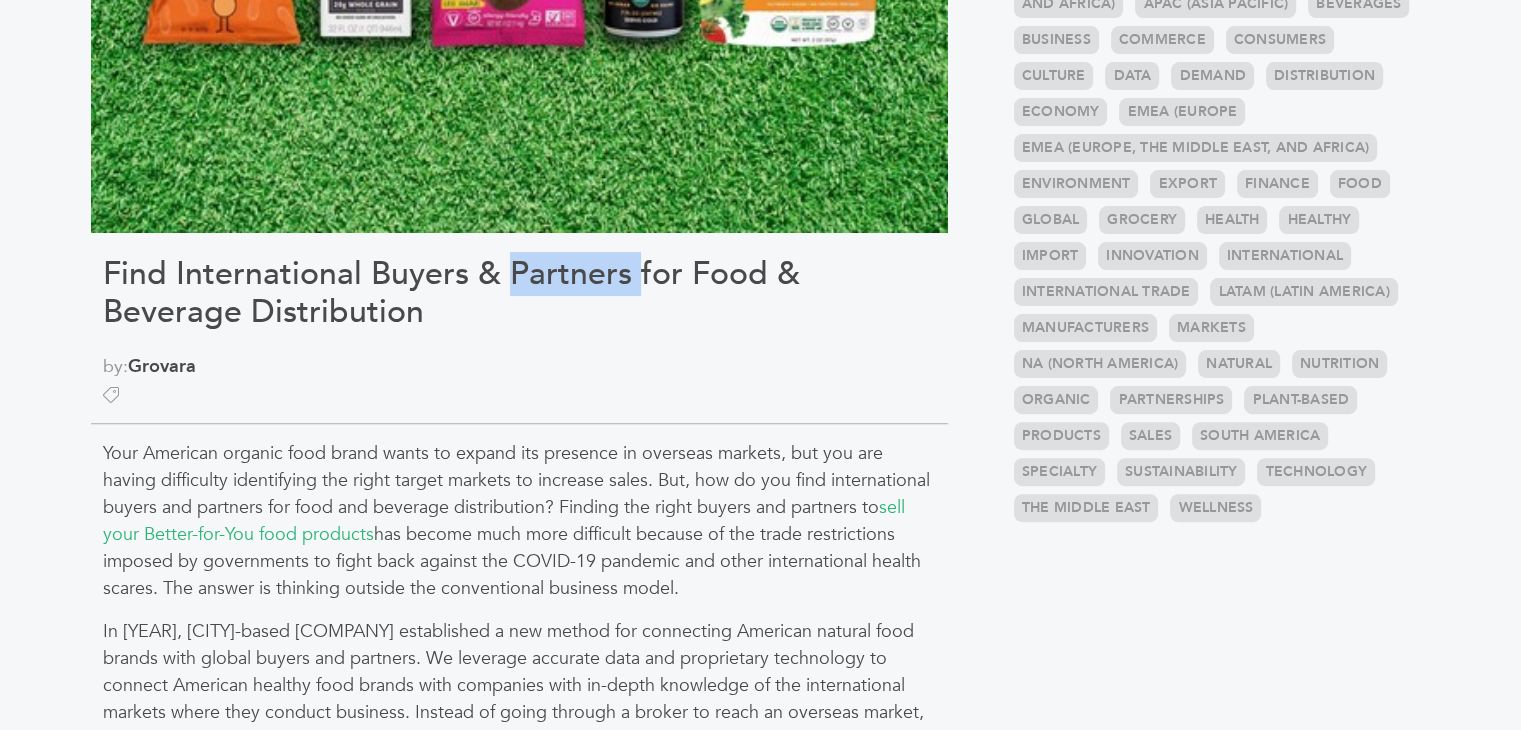 click on "Find International Buyers & Partners for Food & Beverage Distribution" at bounding box center [519, 293] 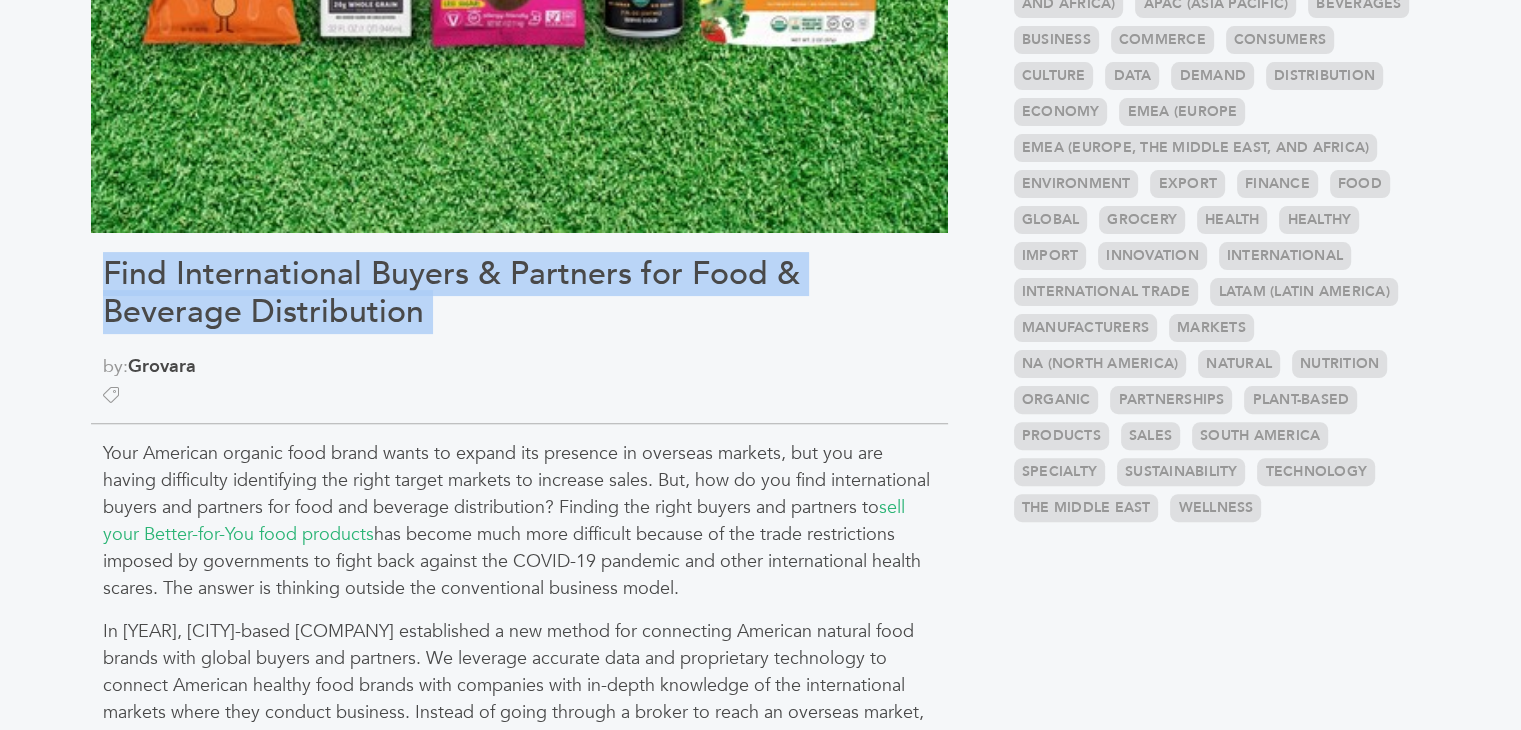click on "Find International Buyers & Partners for Food & Beverage Distribution" at bounding box center (519, 293) 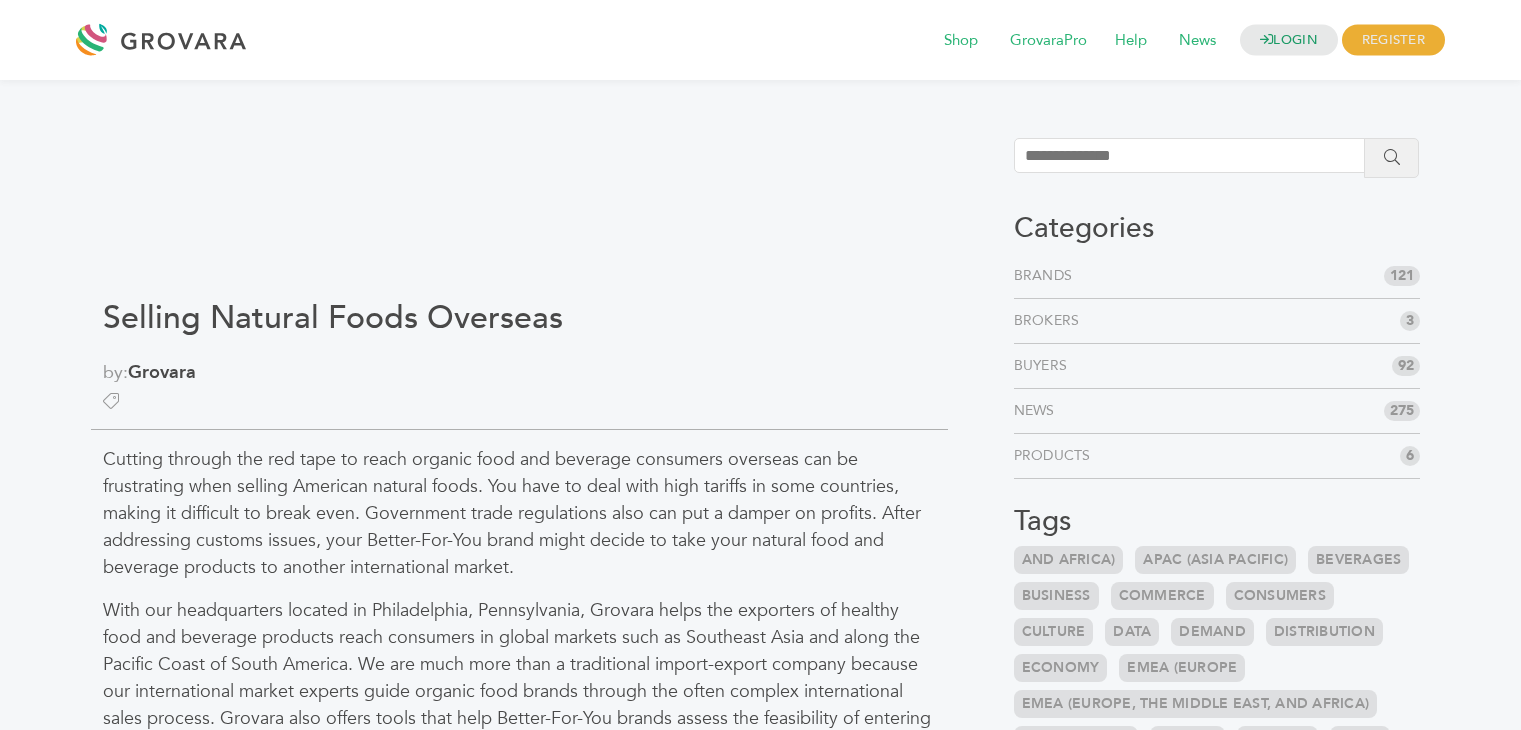 scroll, scrollTop: 0, scrollLeft: 0, axis: both 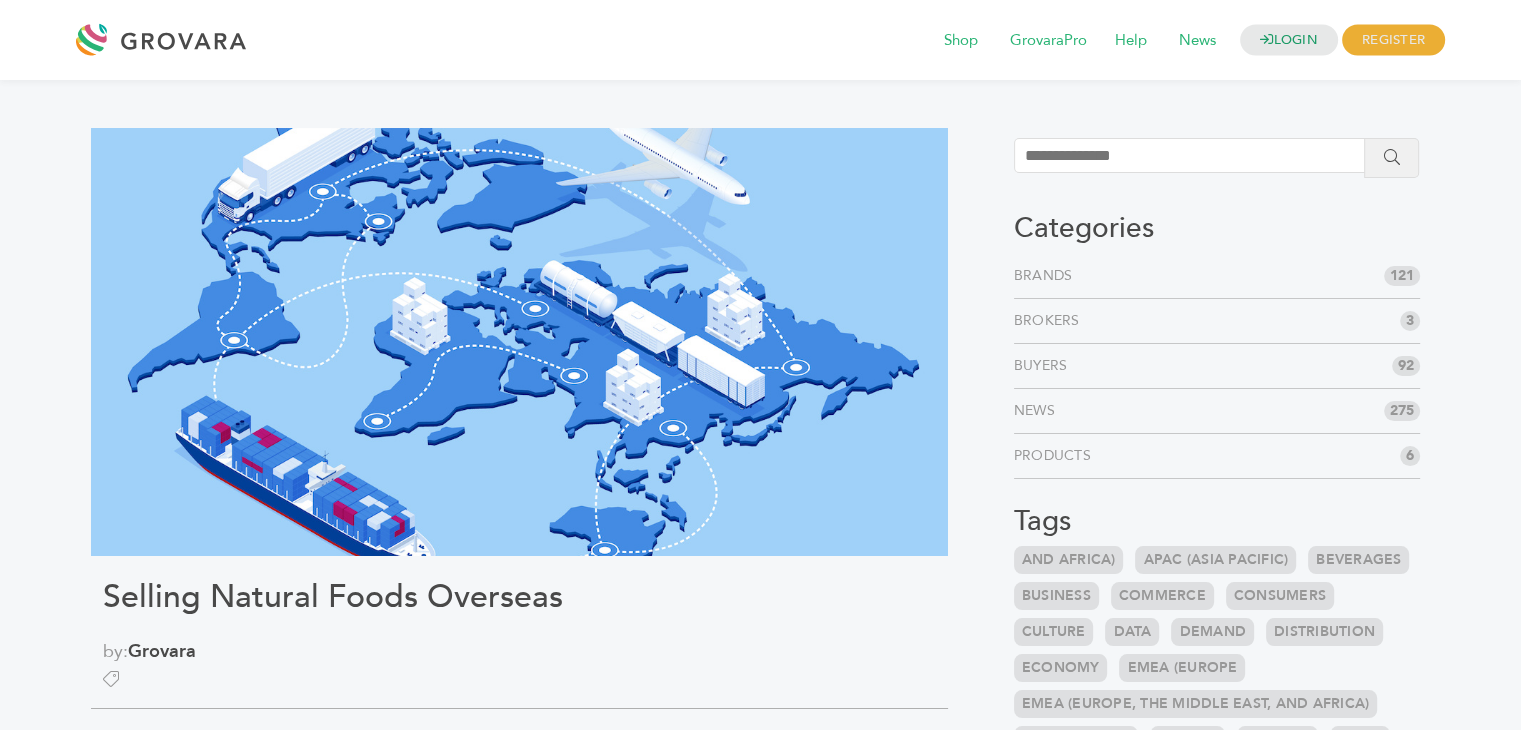 click on "Selling Natural Foods Overseas" at bounding box center (519, 597) 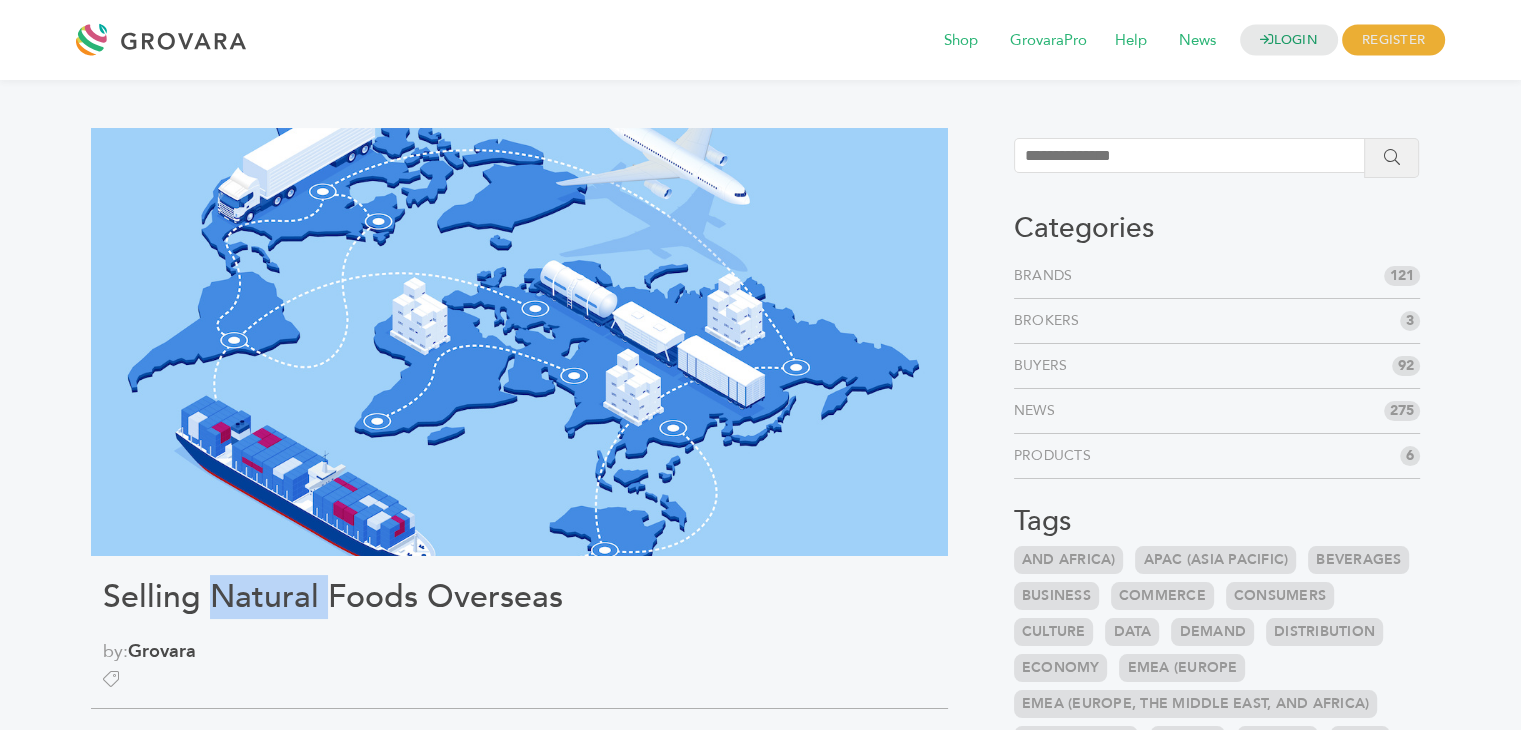click on "Selling Natural Foods Overseas" at bounding box center (519, 597) 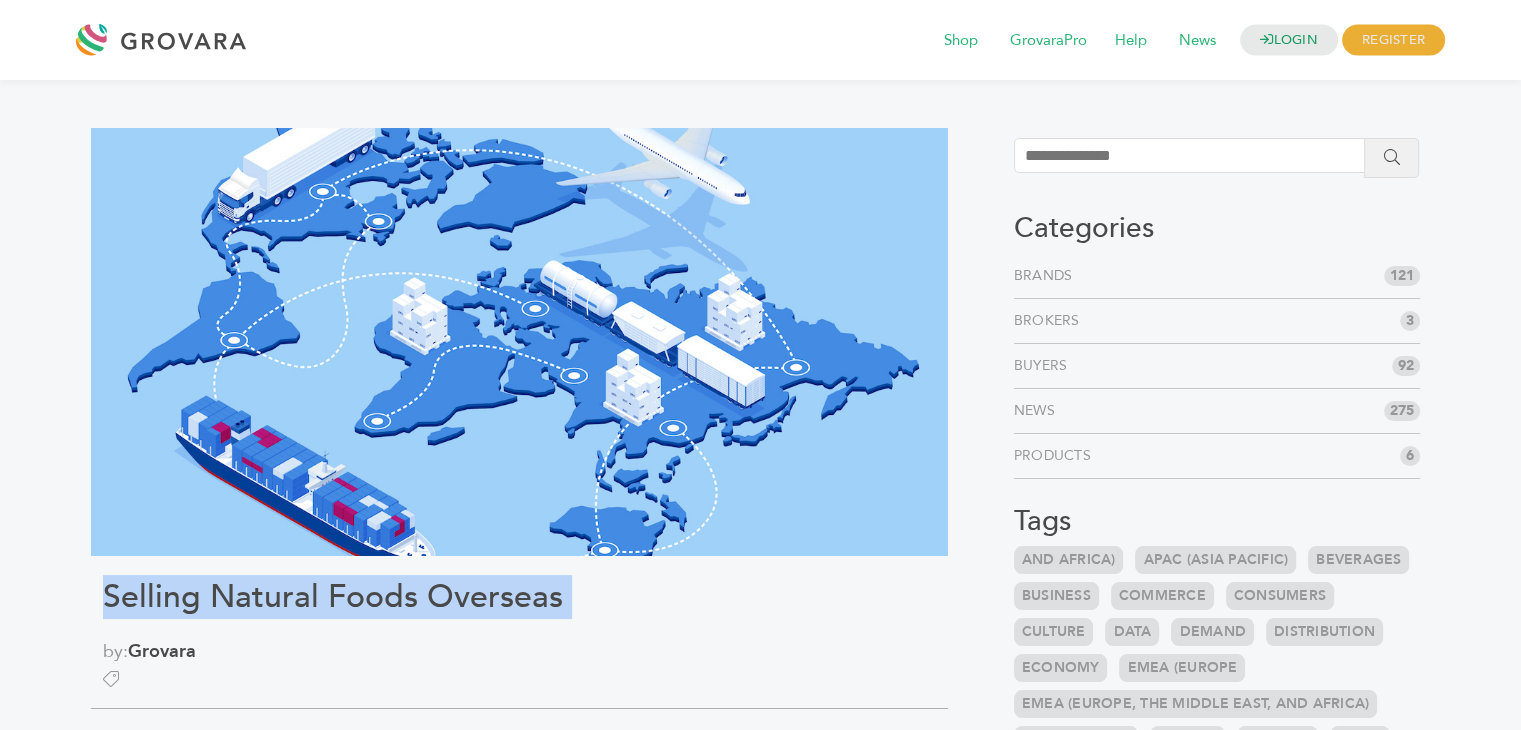 click on "Selling Natural Foods Overseas" at bounding box center [519, 597] 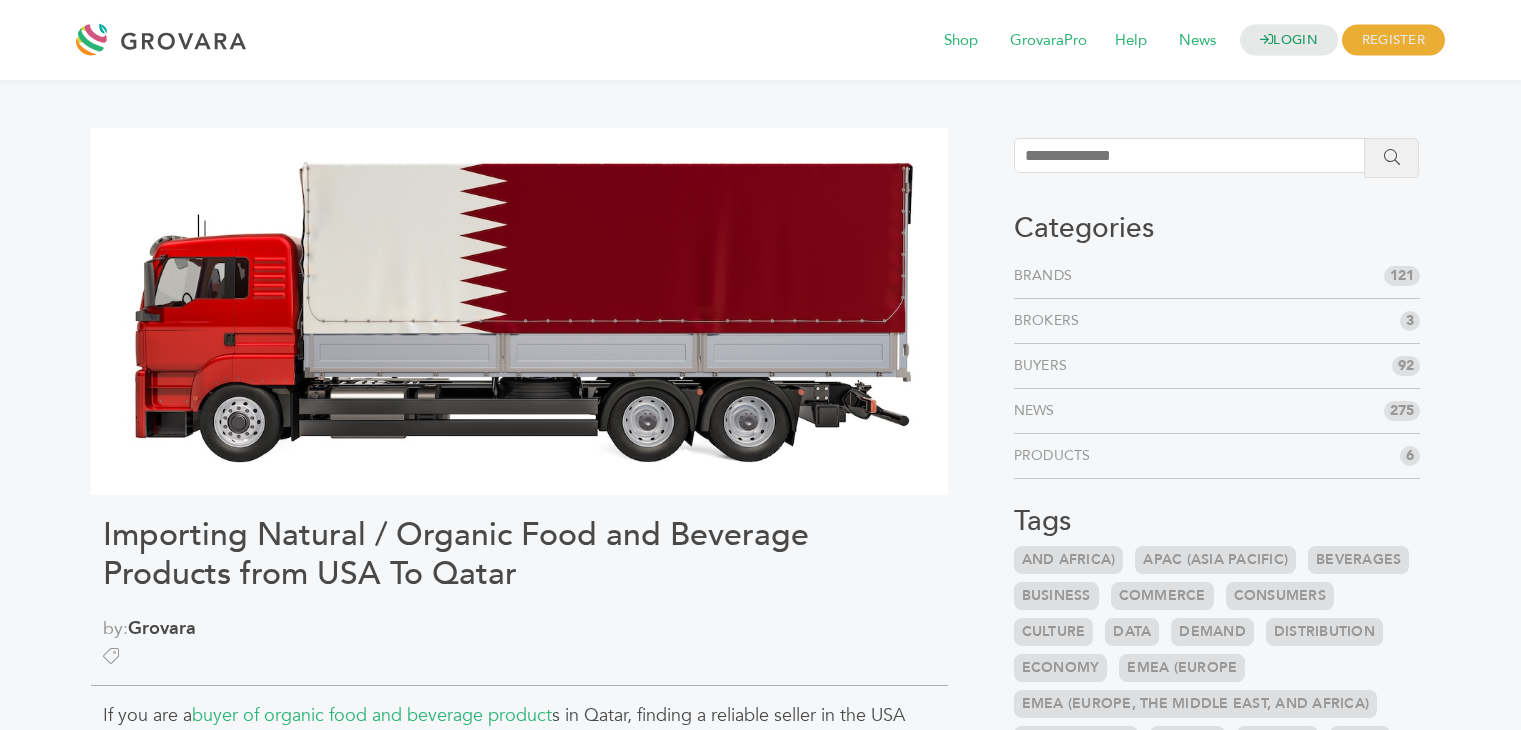 scroll, scrollTop: 0, scrollLeft: 0, axis: both 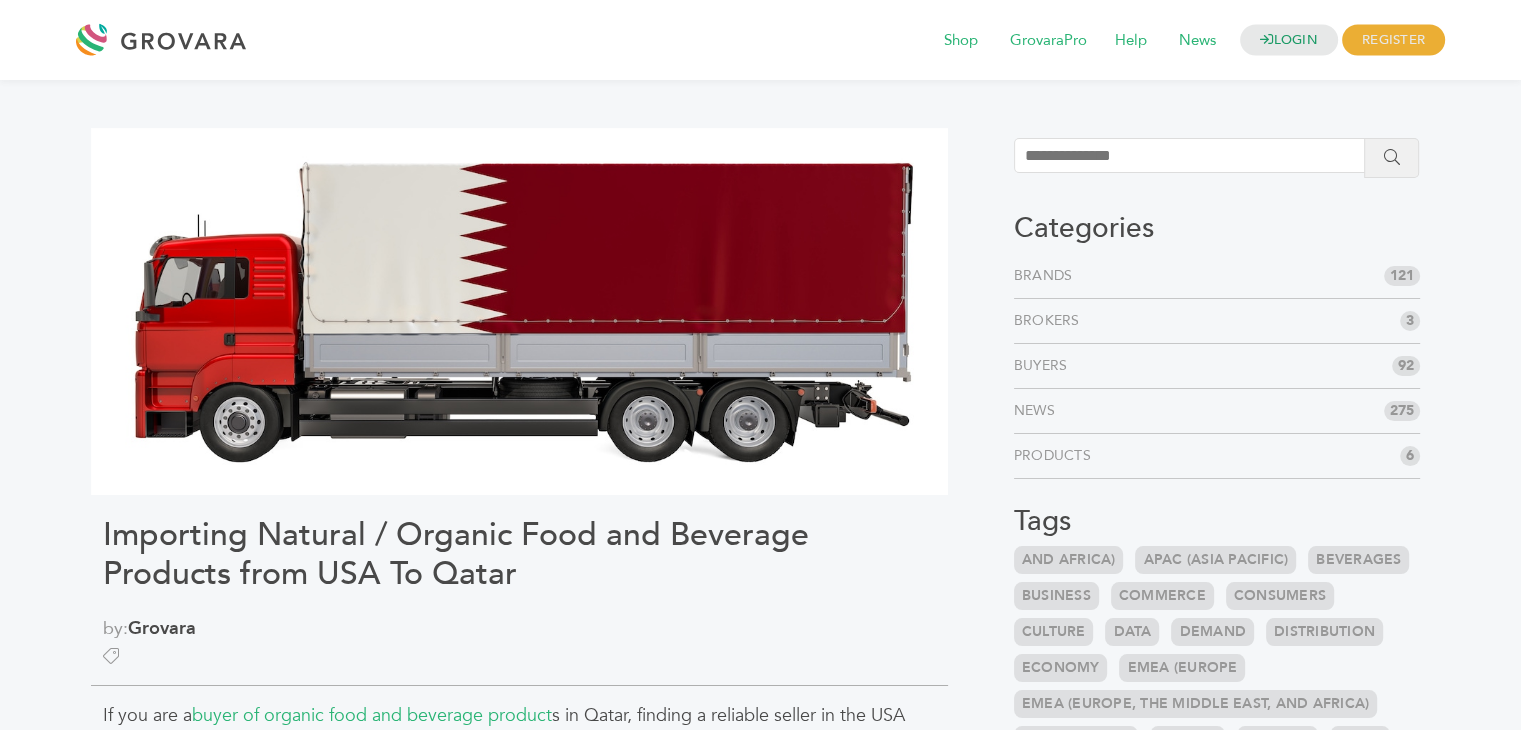 click on "Importing Natural / Organic Food and Beverage Products from USA To Qatar" at bounding box center [519, 554] 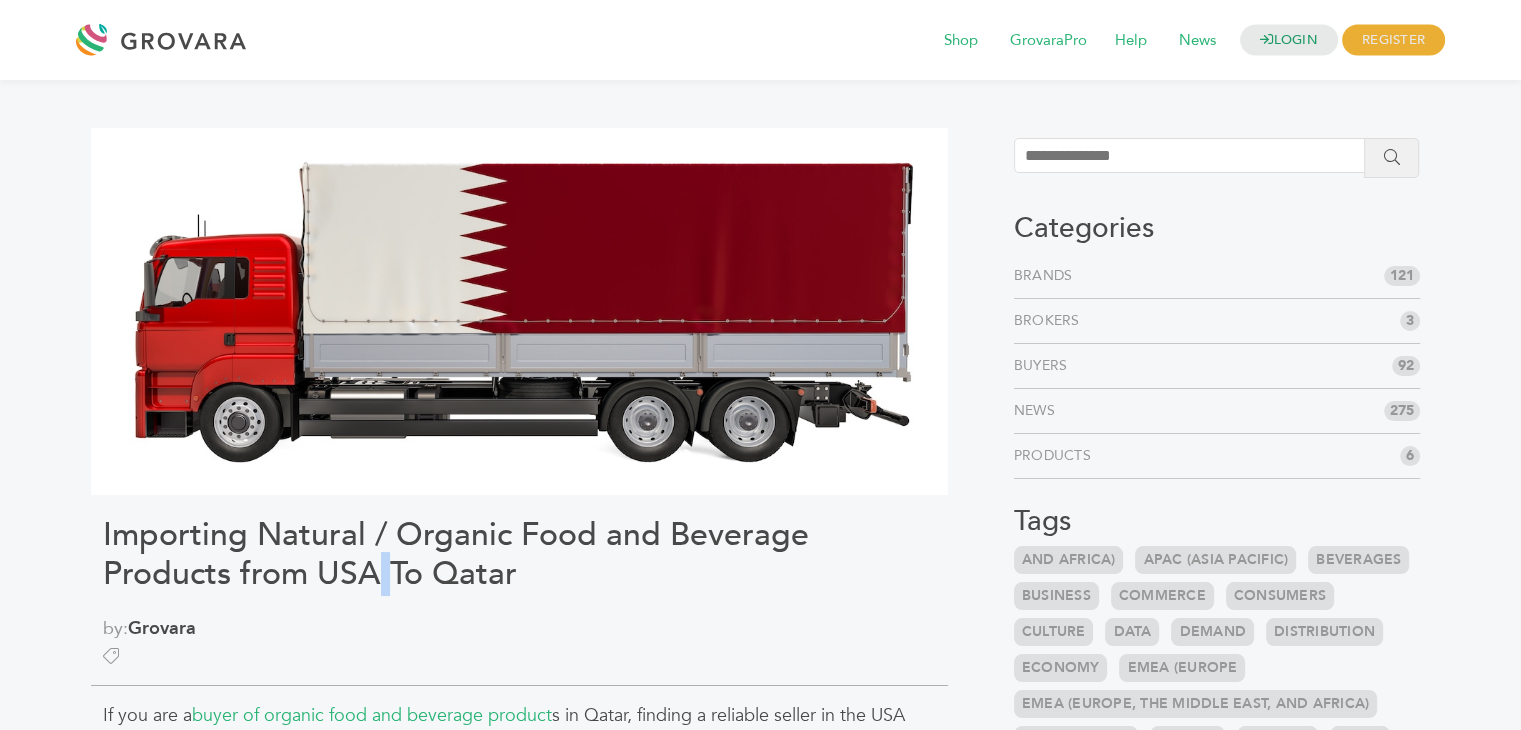 click on "Importing Natural / Organic Food and Beverage Products from USA To Qatar" at bounding box center [519, 554] 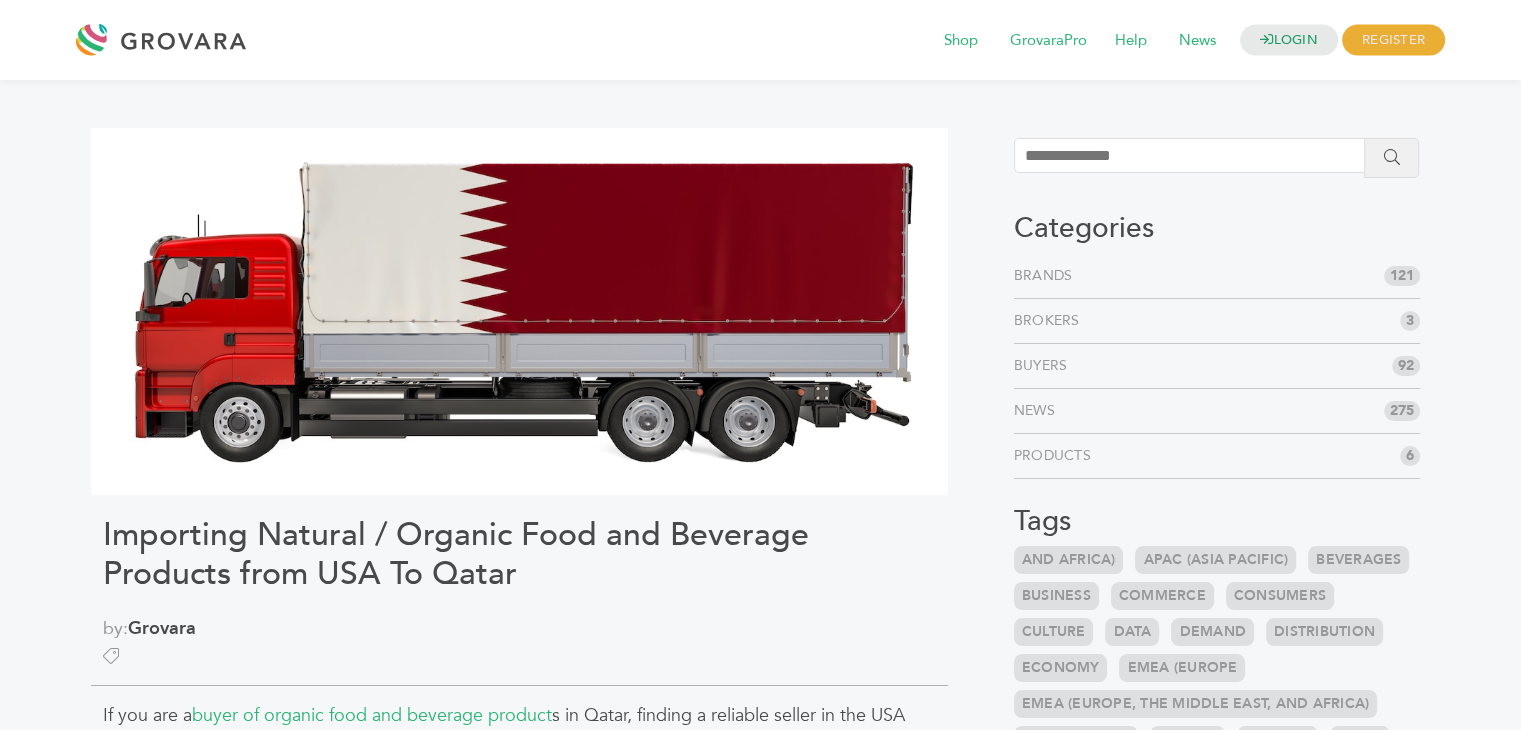 click on "Importing Natural / Organic Food and Beverage Products from USA To Qatar" at bounding box center (519, 554) 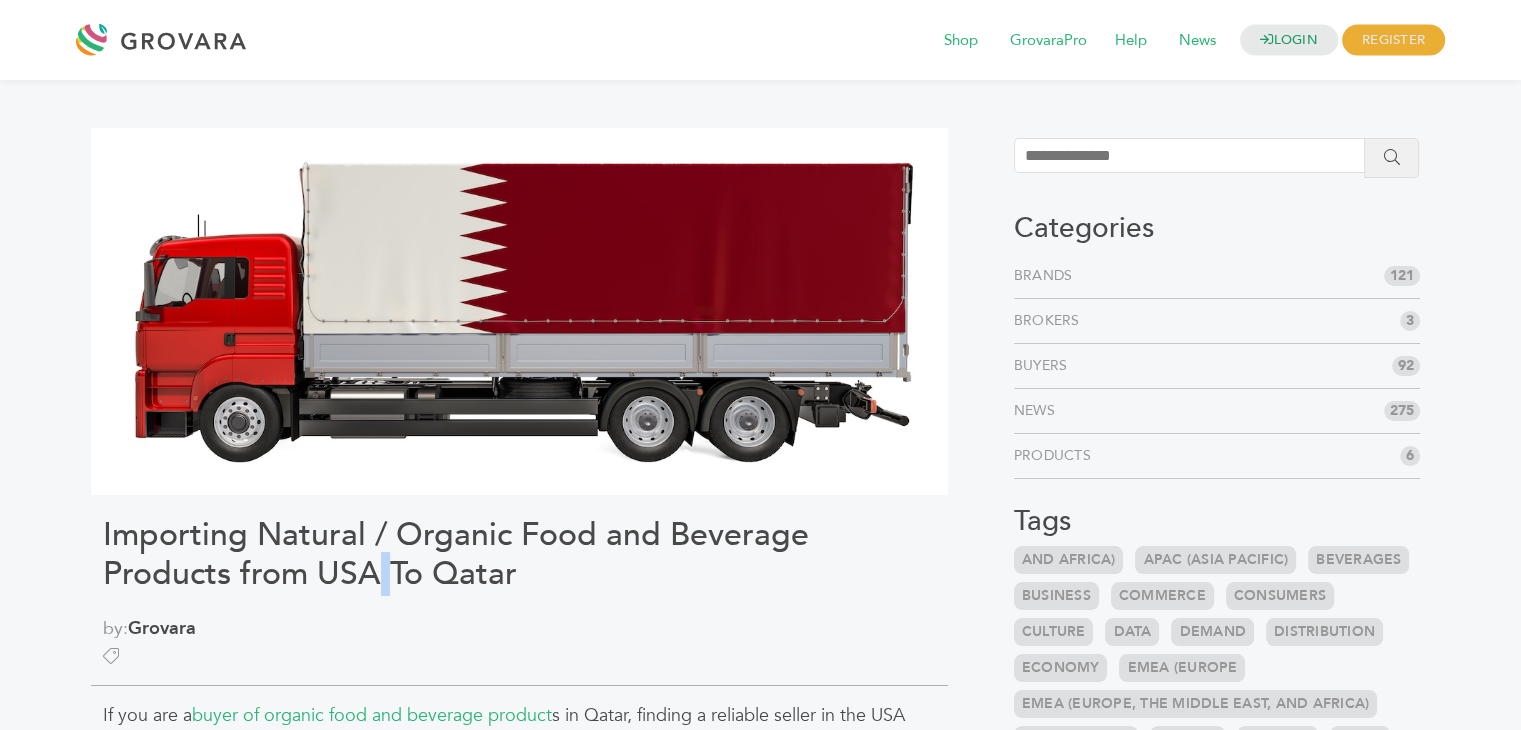 click on "Importing Natural / Organic Food and Beverage Products from USA To Qatar" at bounding box center (519, 554) 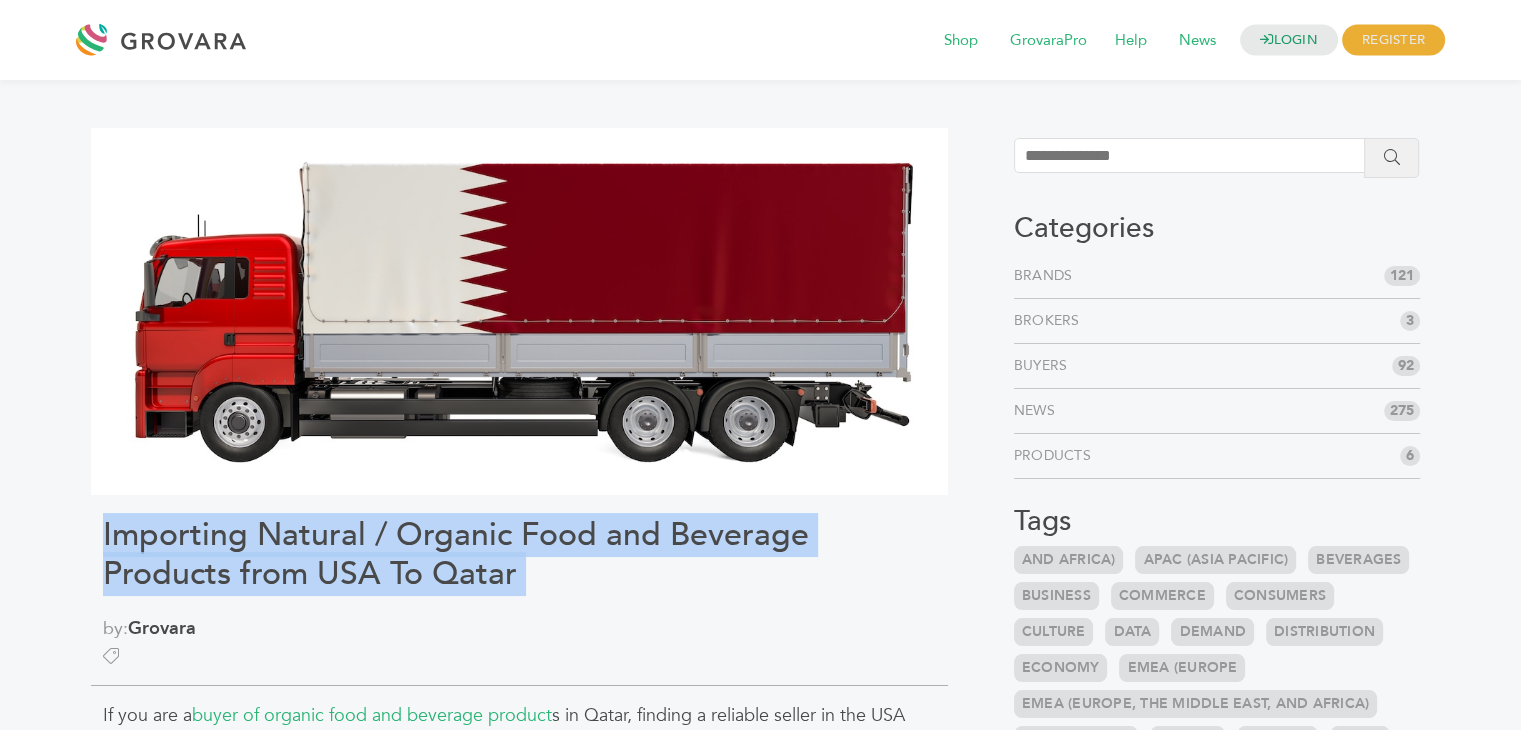 click on "Importing Natural / Organic Food and Beverage Products from USA To Qatar" at bounding box center [519, 554] 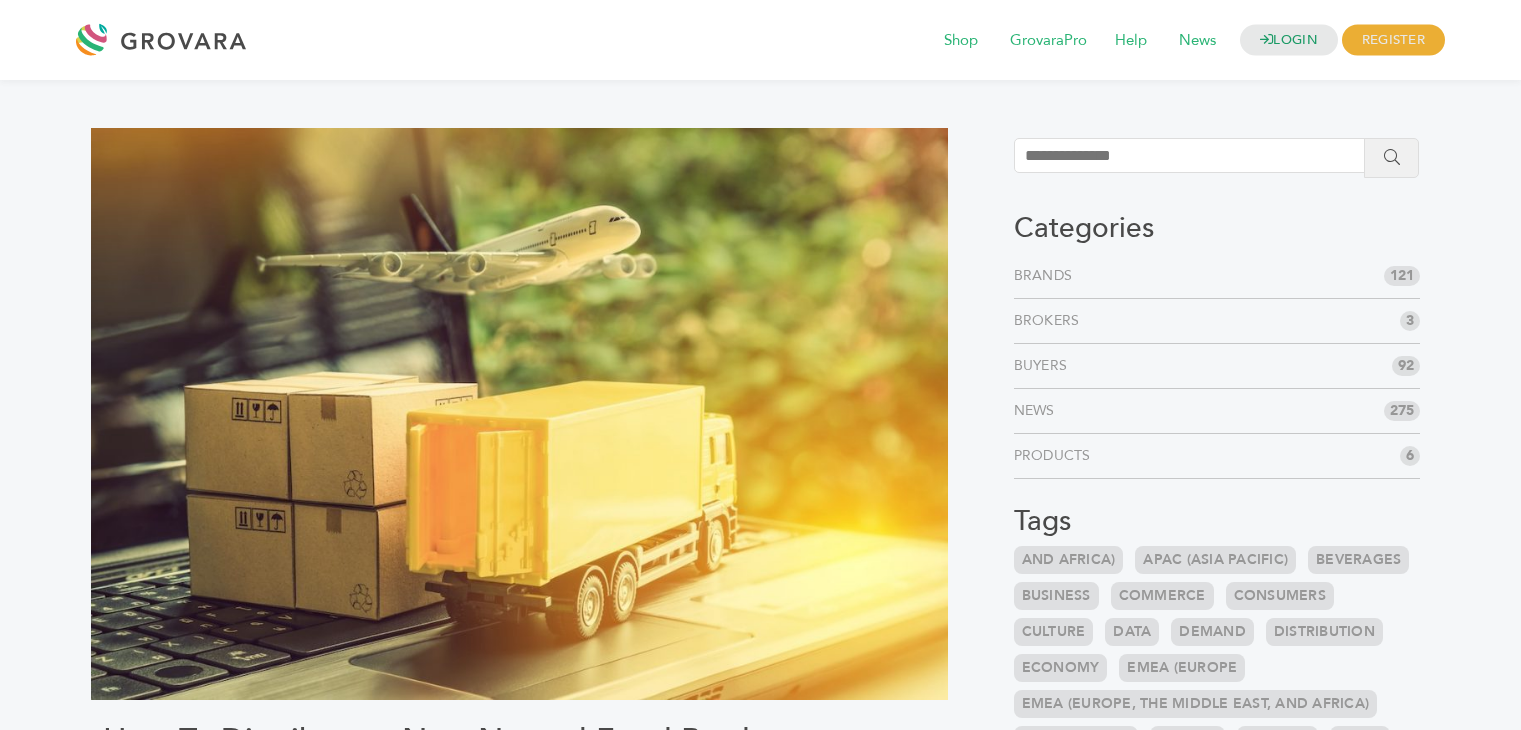 scroll, scrollTop: 0, scrollLeft: 0, axis: both 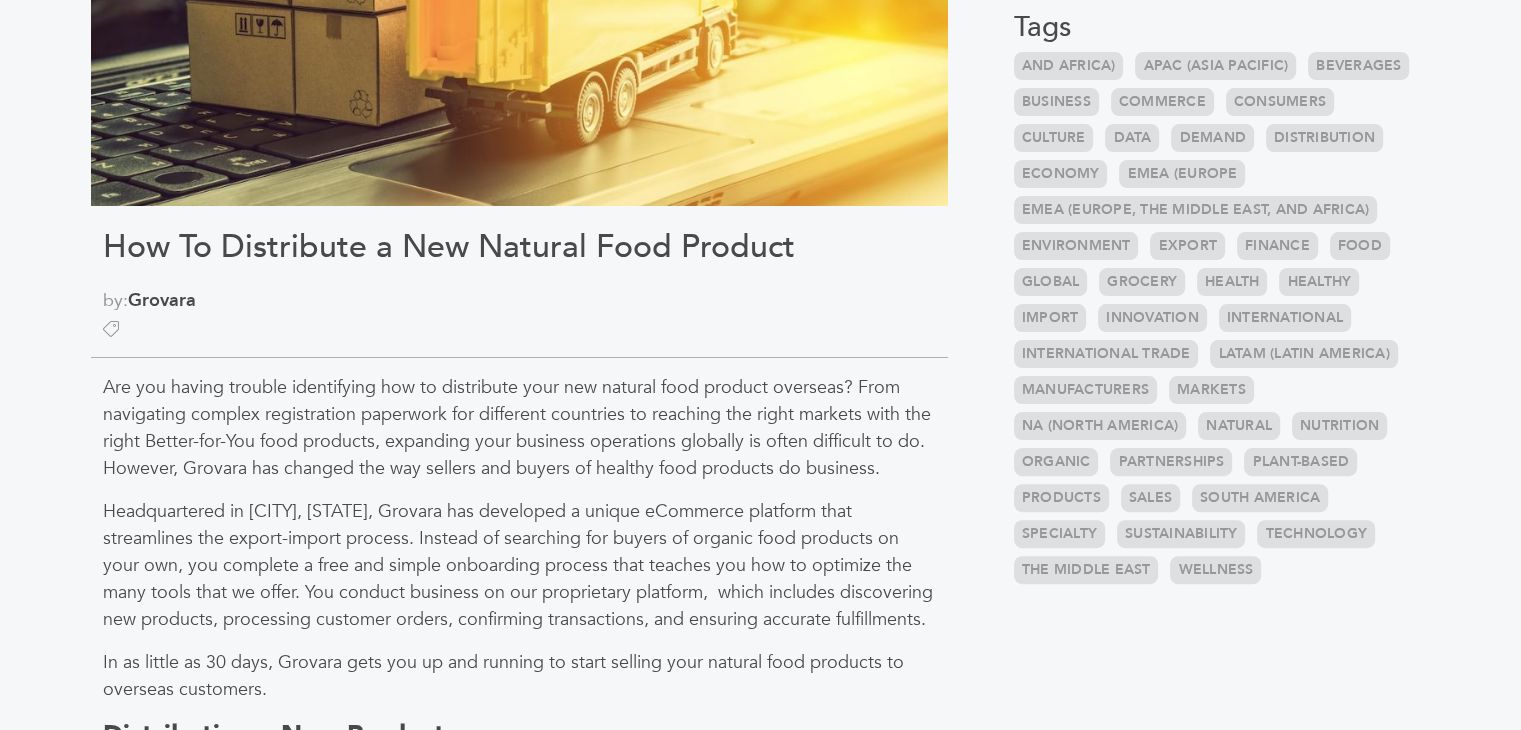 click on "How To Distribute a New Natural Food Product
by:  Grovara
Are you having trouble identifying how to distribute your new natural food product overseas? From navigating complex registration paperwork for different countries to reaching the right markets with the right Better-for-You food products, expanding your business operations globally is often difficult to do. However, Grovara has changed the way sellers and buyers of healthy food products do business.
In as little as 30 days, Grovara gets you up and running to start selling your natural food products to overseas customers.
Distributing a New Product
buyers
brands
." at bounding box center [519, 919] 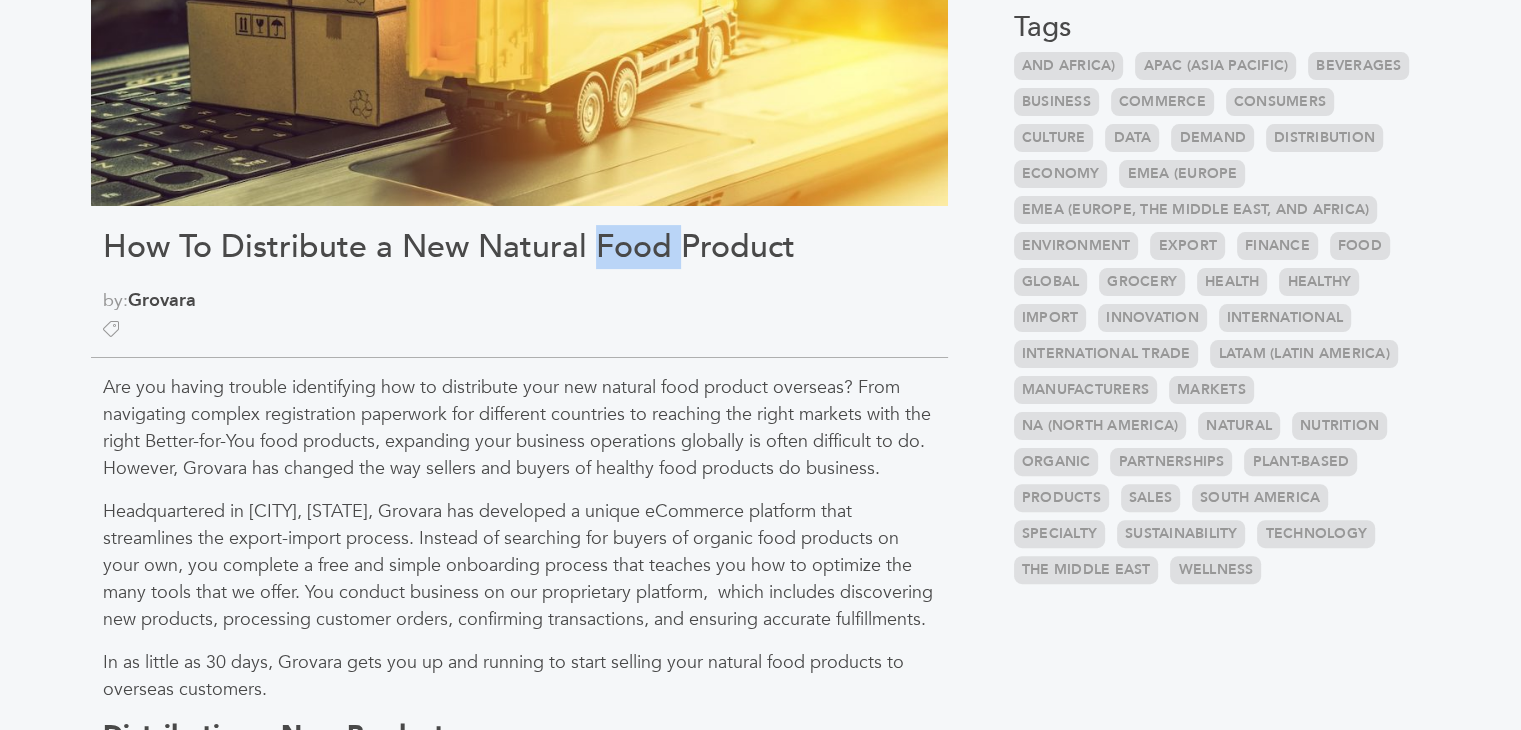 click on "How To Distribute a New Natural Food Product" at bounding box center [519, 247] 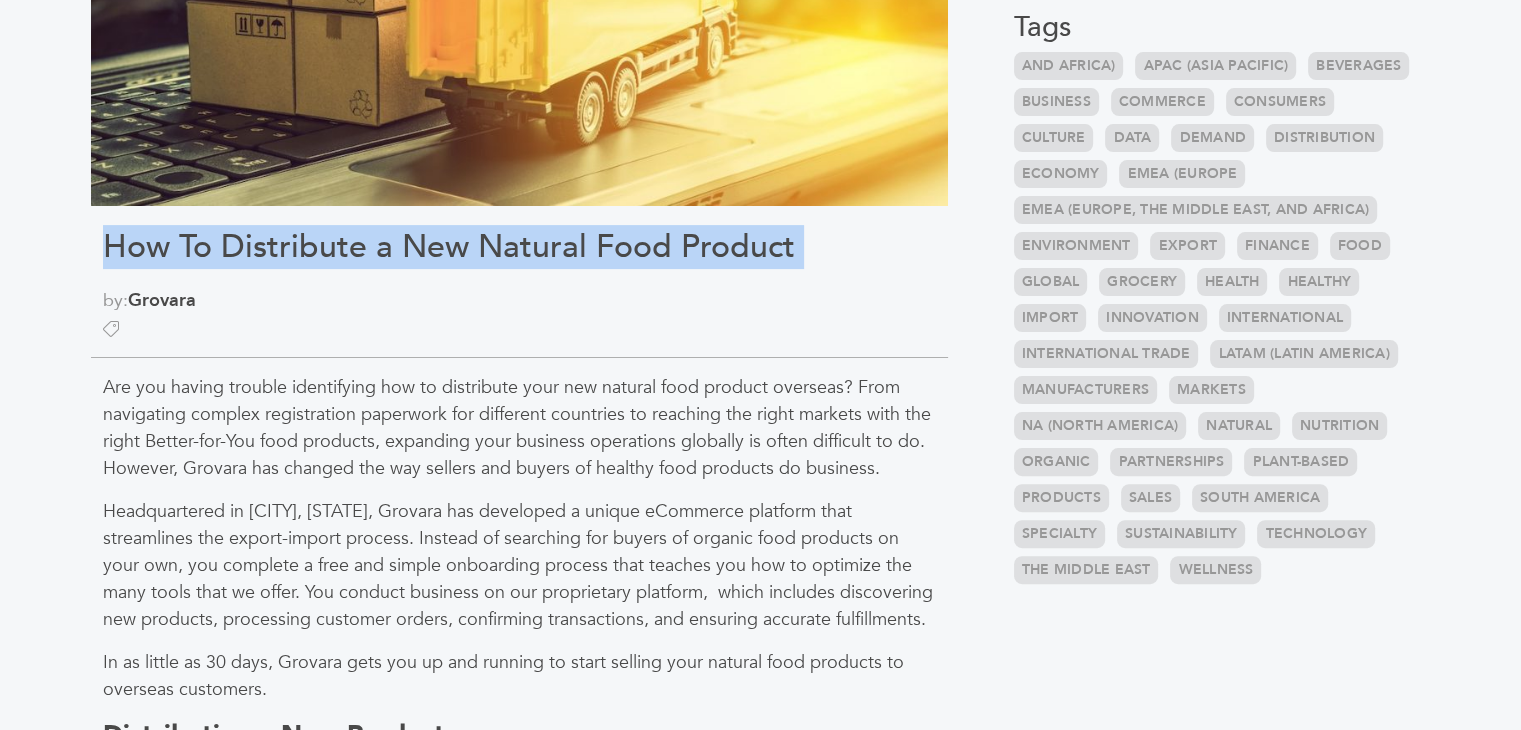 click on "How To Distribute a New Natural Food Product" at bounding box center (519, 247) 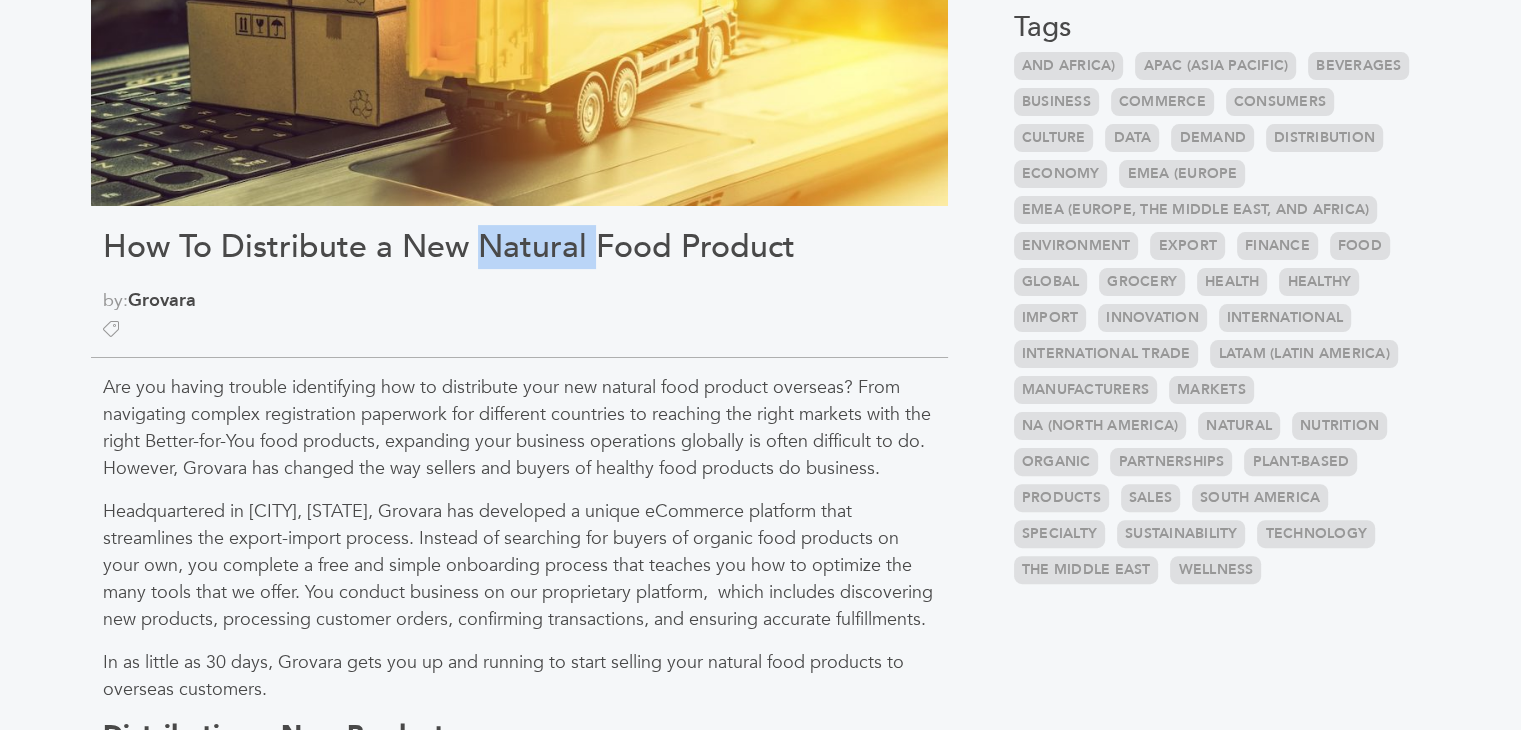 click on "How To Distribute a New Natural Food Product" at bounding box center [519, 247] 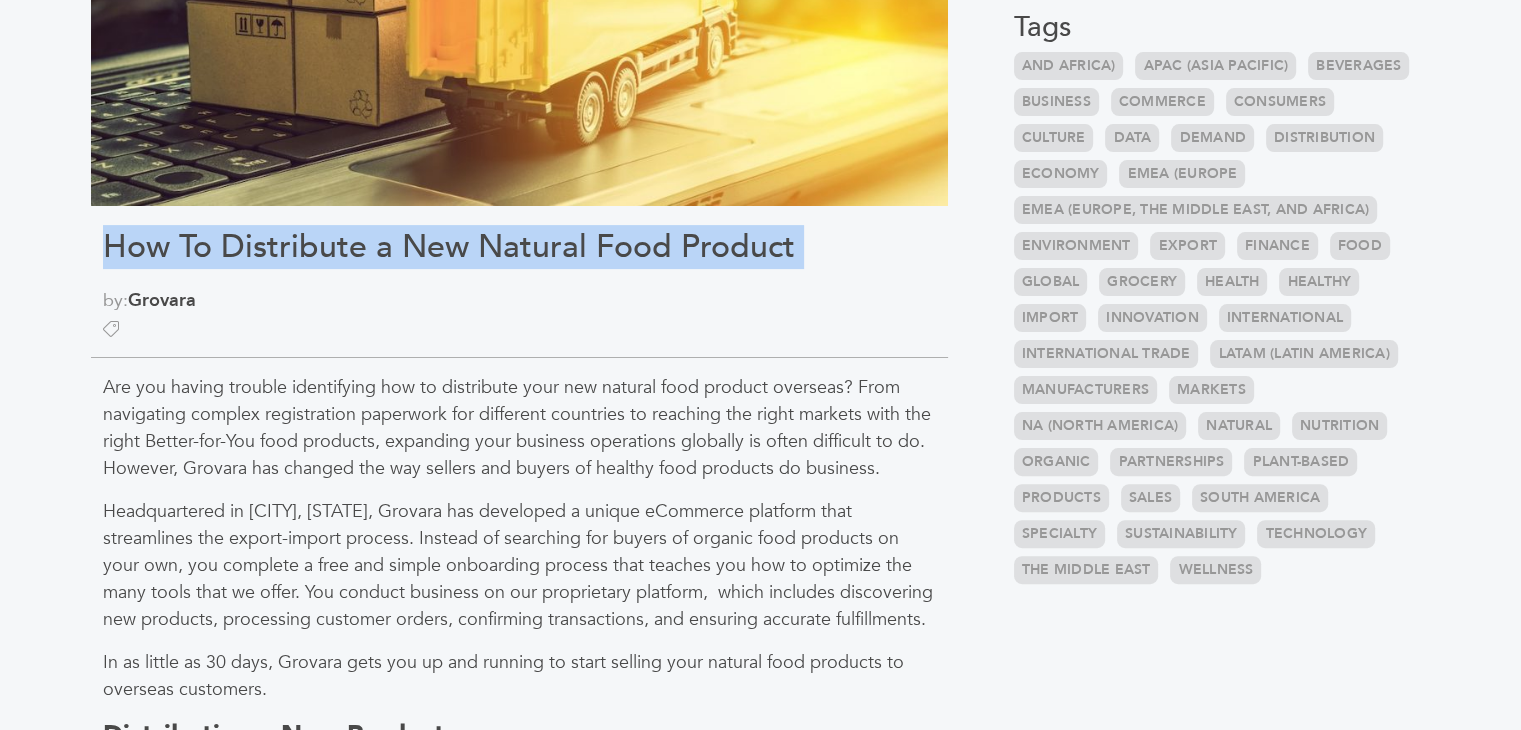 click on "How To Distribute a New Natural Food Product" at bounding box center (519, 247) 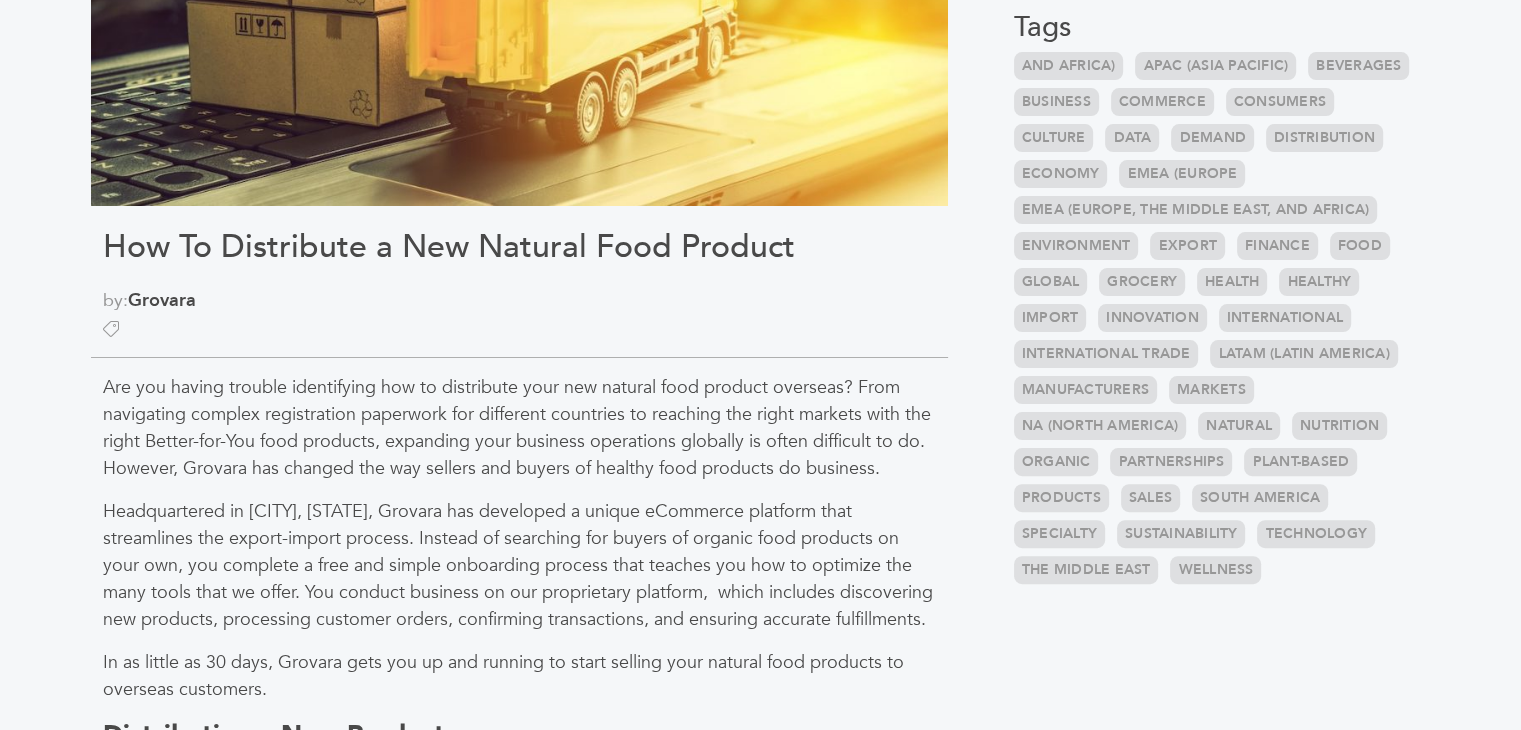 click on "Distributing a New Product" at bounding box center (519, 735) 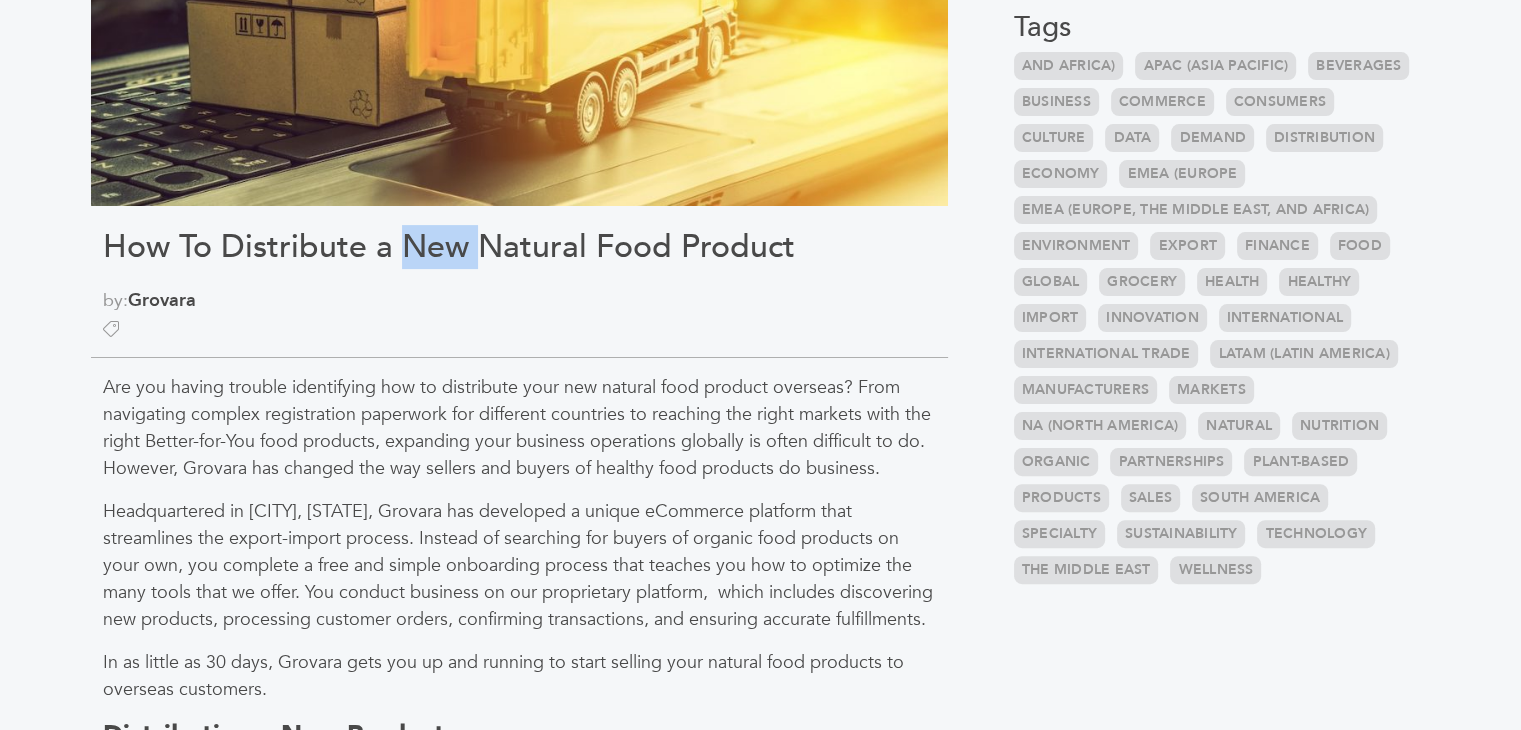 click on "How To Distribute a New Natural Food Product" at bounding box center (519, 247) 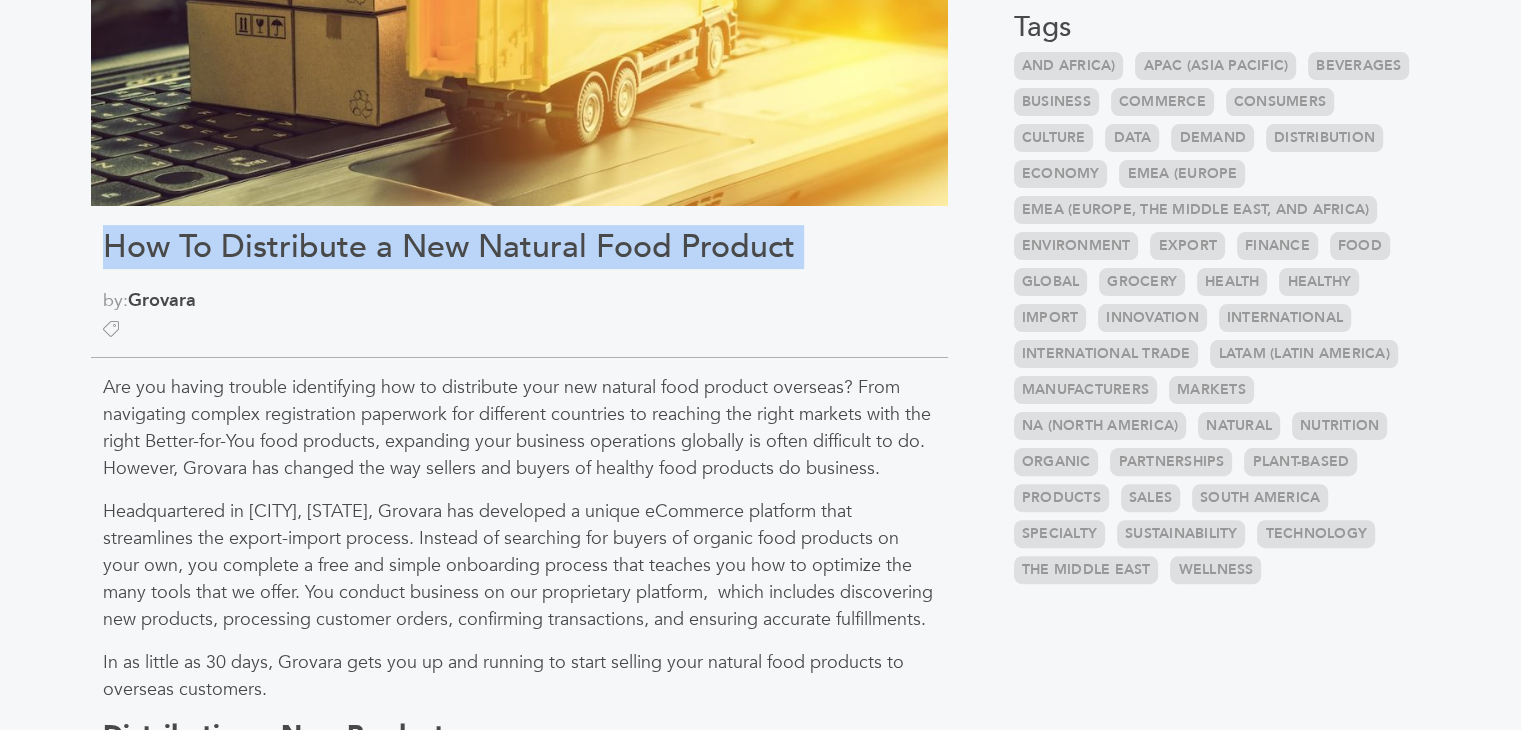 click on "How To Distribute a New Natural Food Product" at bounding box center (519, 247) 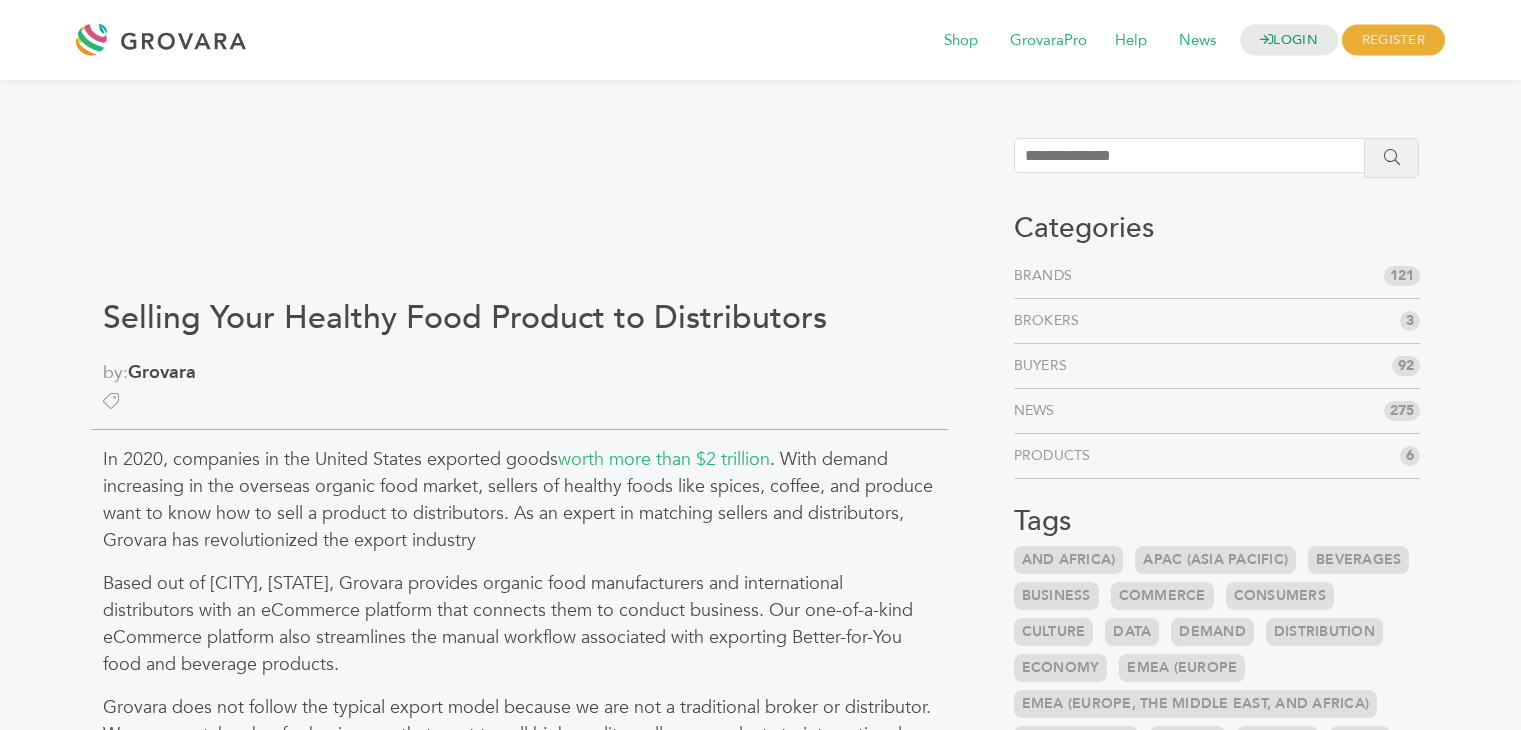 scroll, scrollTop: 0, scrollLeft: 0, axis: both 